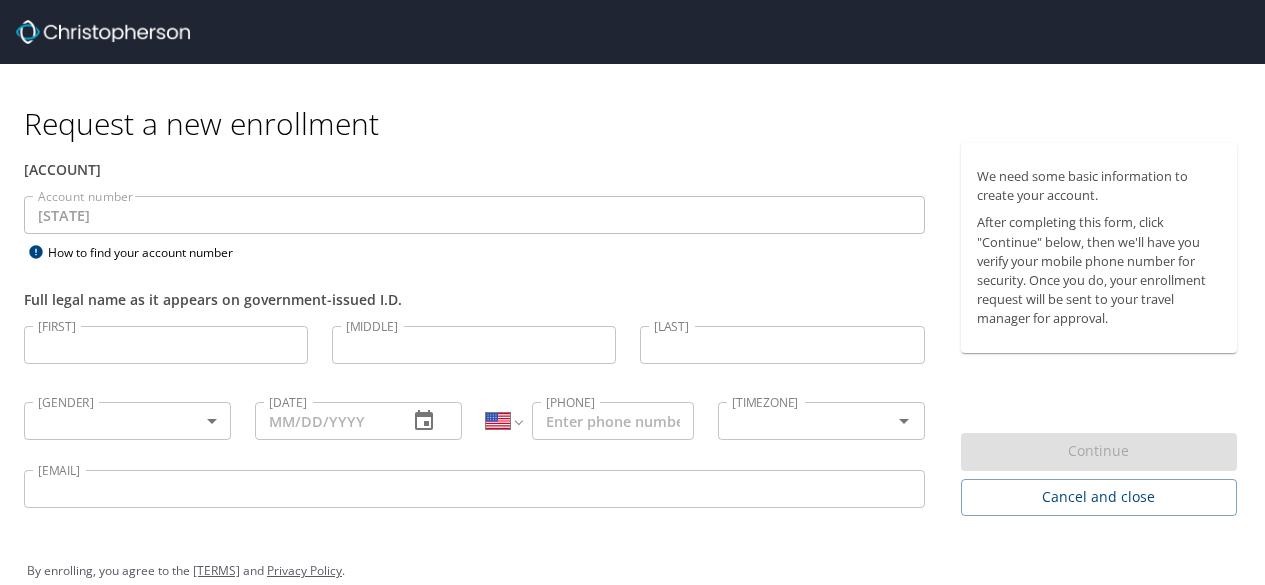 scroll, scrollTop: 0, scrollLeft: 0, axis: both 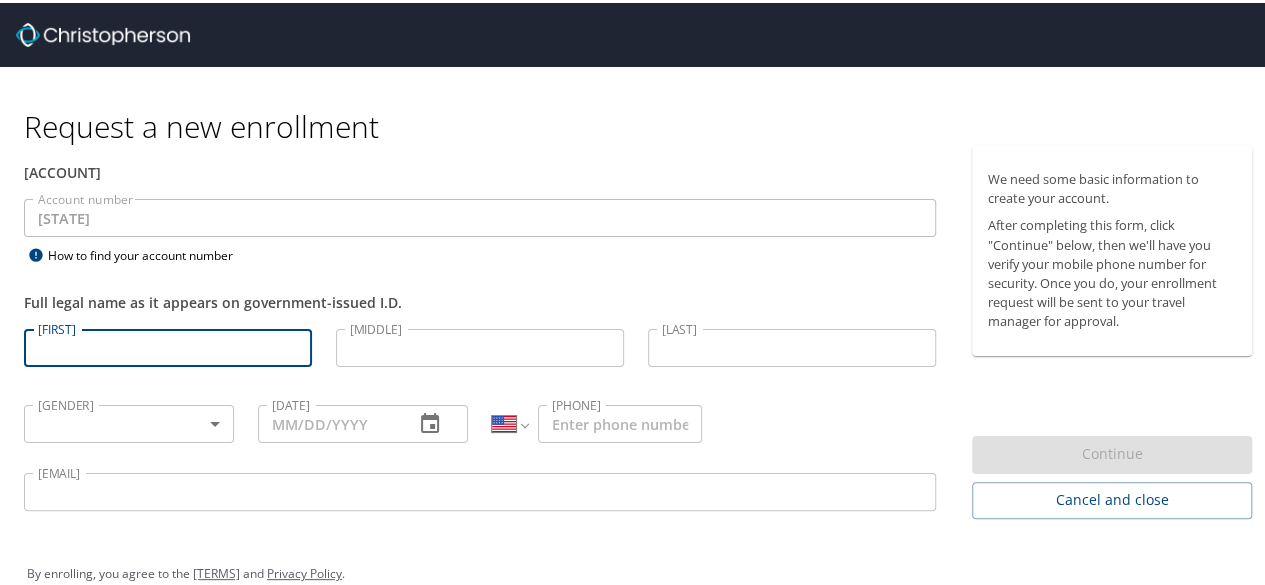 click on "[FIRST]" at bounding box center [168, 345] 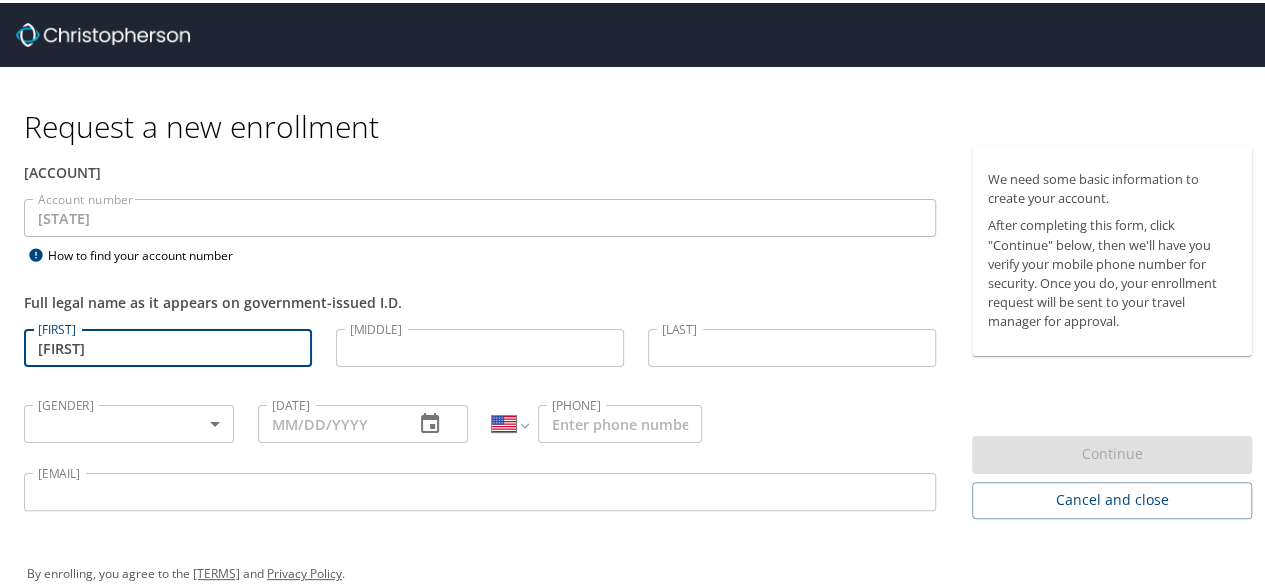 type on "[FIRST]" 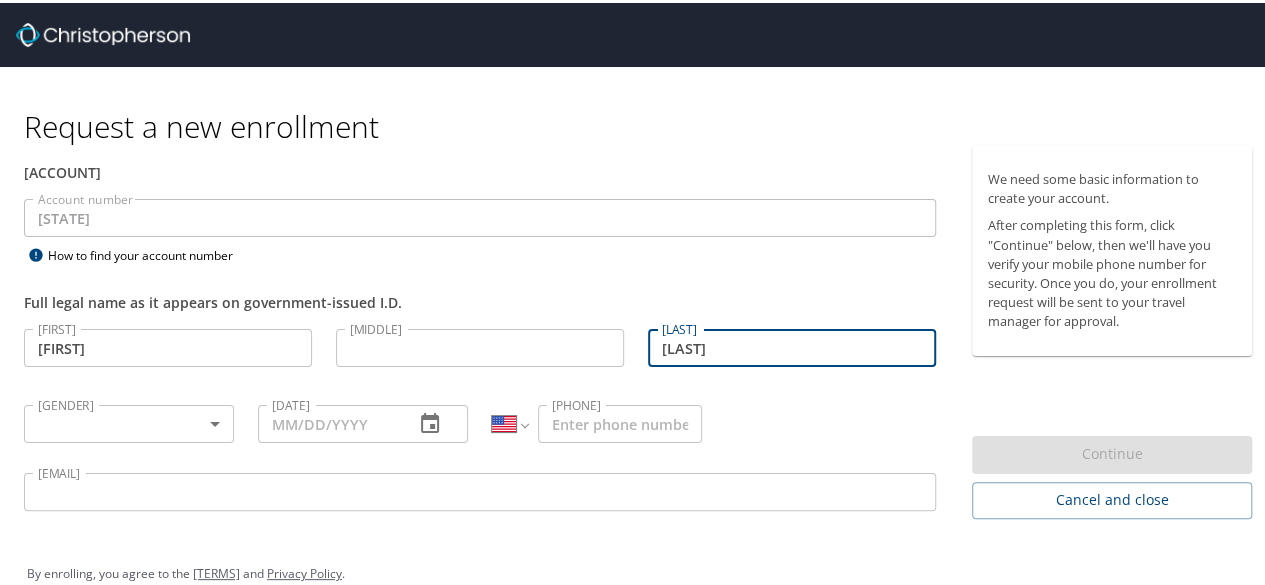 type on "[LAST]" 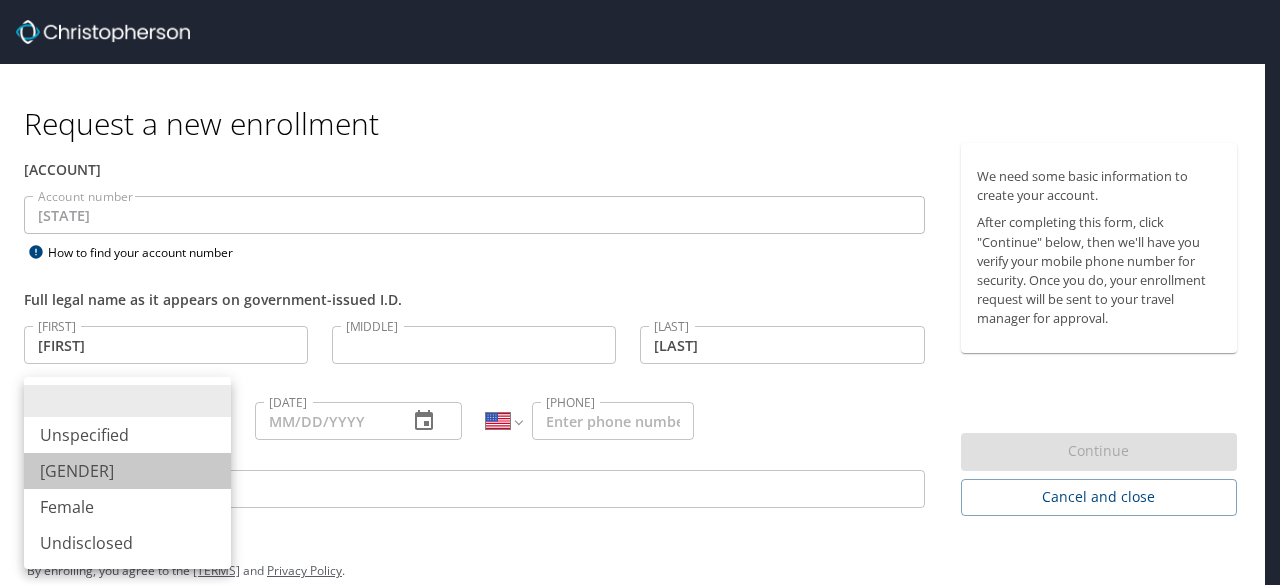 click on "[GENDER]" at bounding box center (127, 471) 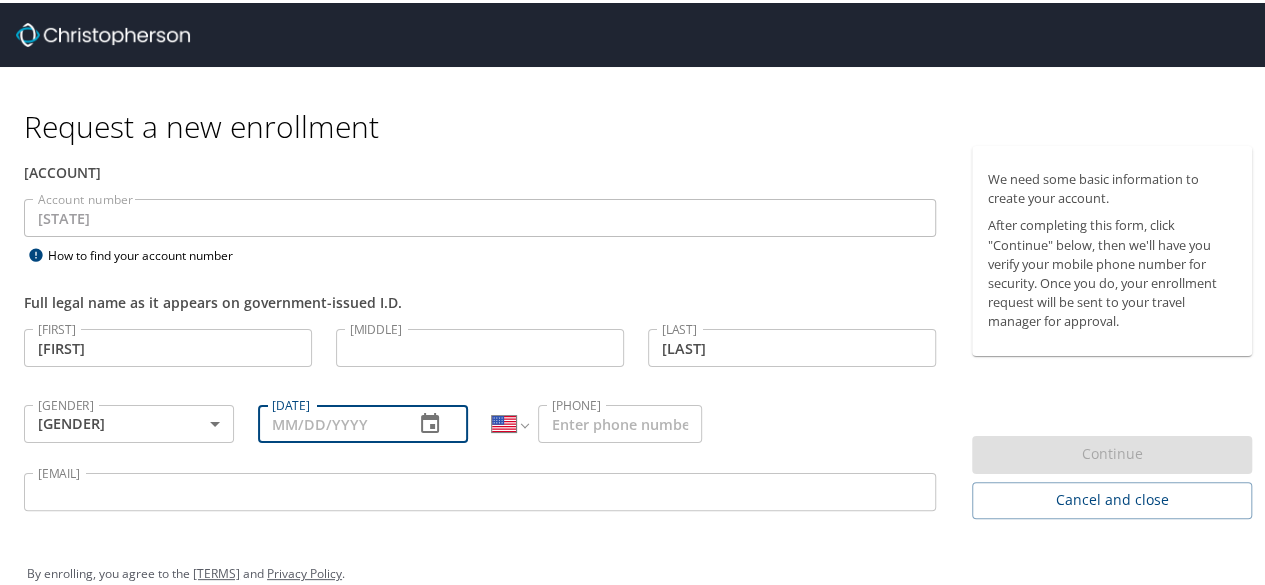 click on "[DATE]" at bounding box center (328, 421) 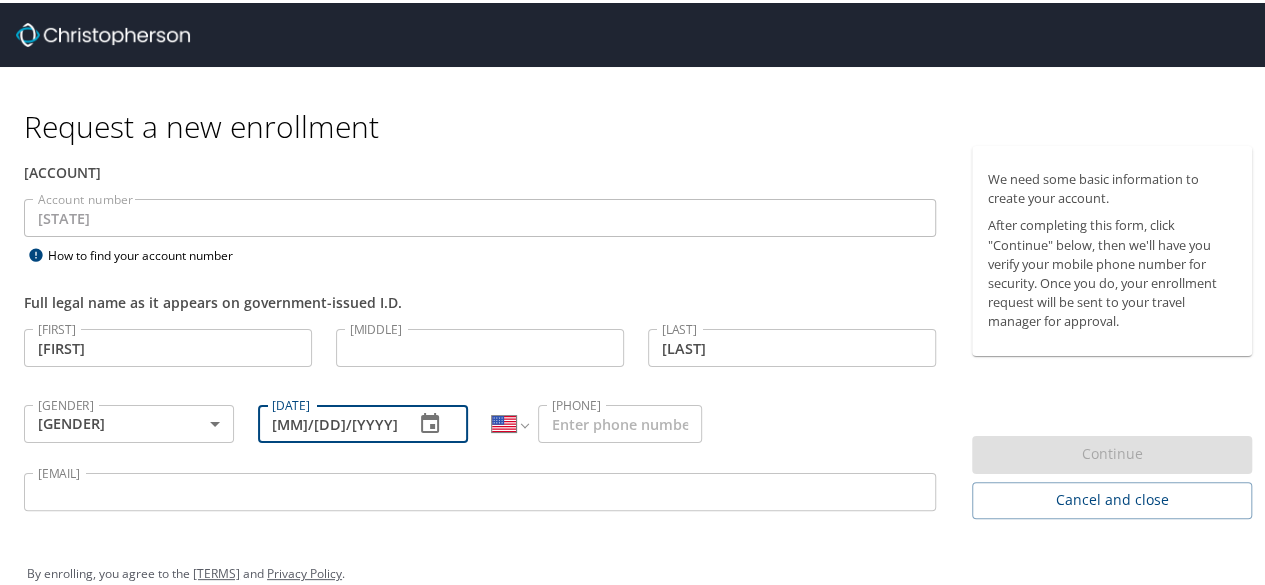 type on "06/27/1978" 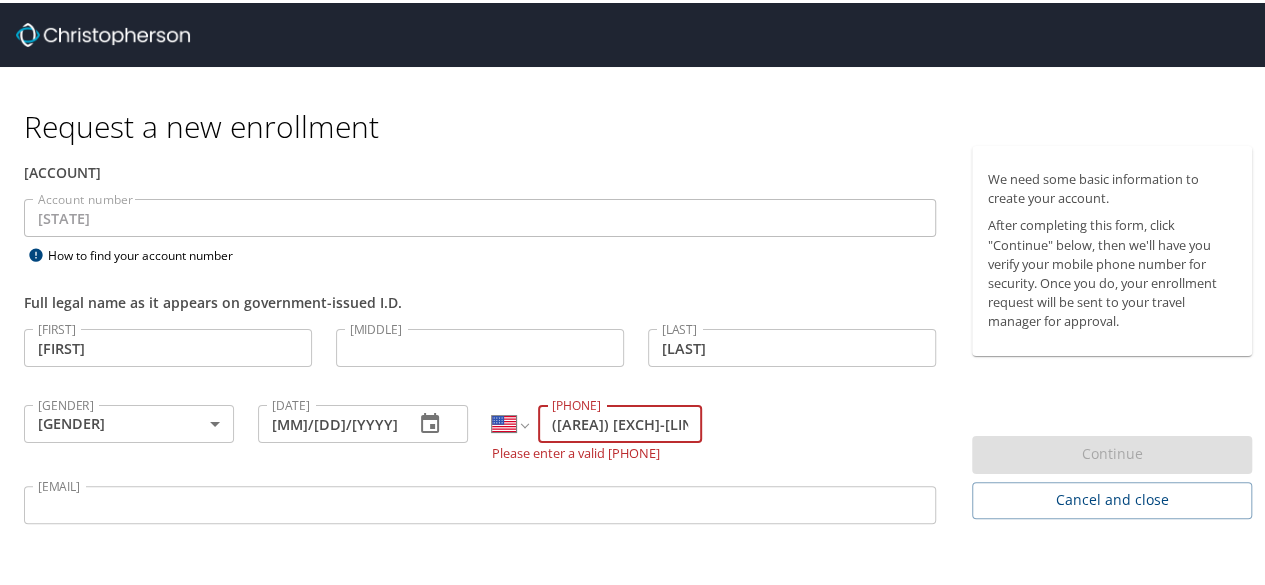 scroll, scrollTop: 55, scrollLeft: 0, axis: vertical 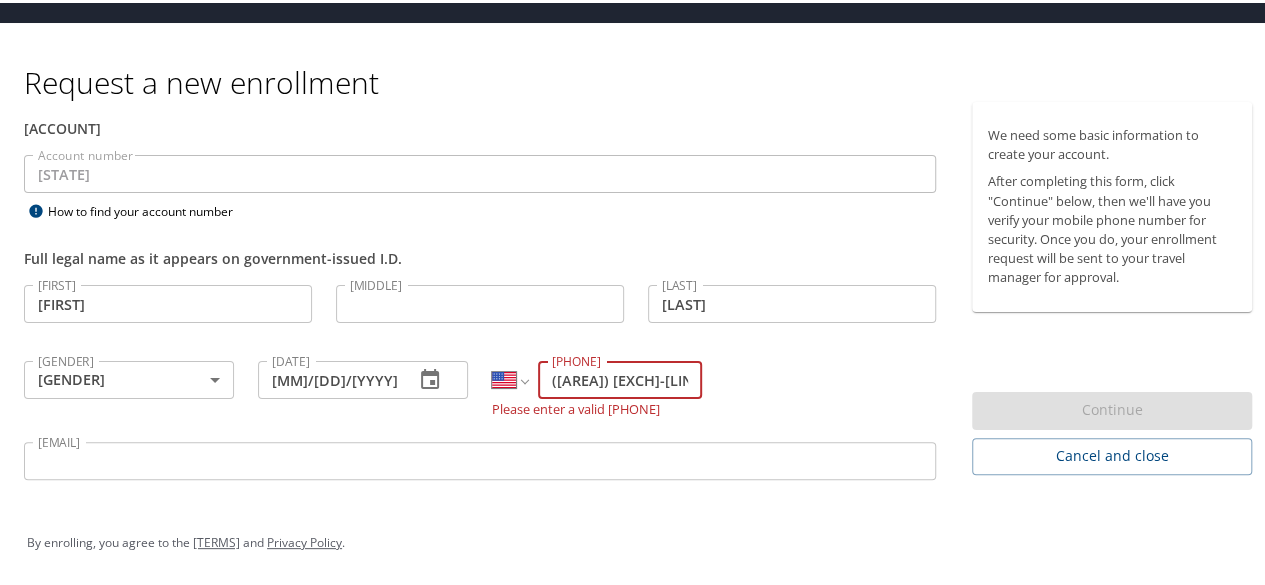 type on "([PHONE])" 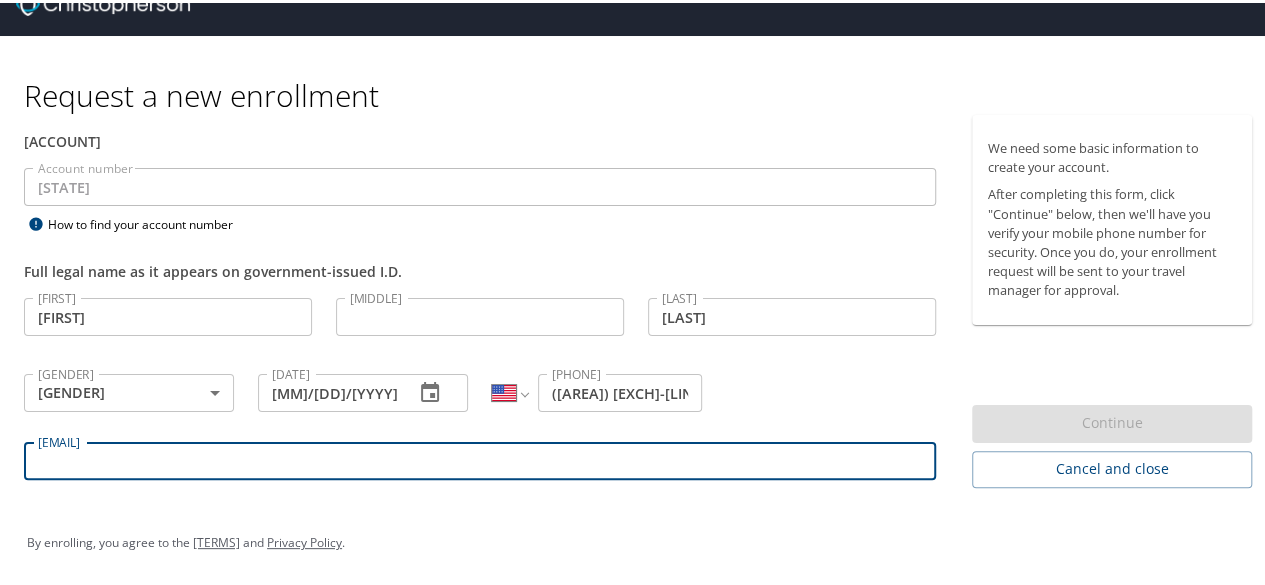 click on "[EMAIL]" at bounding box center (480, 458) 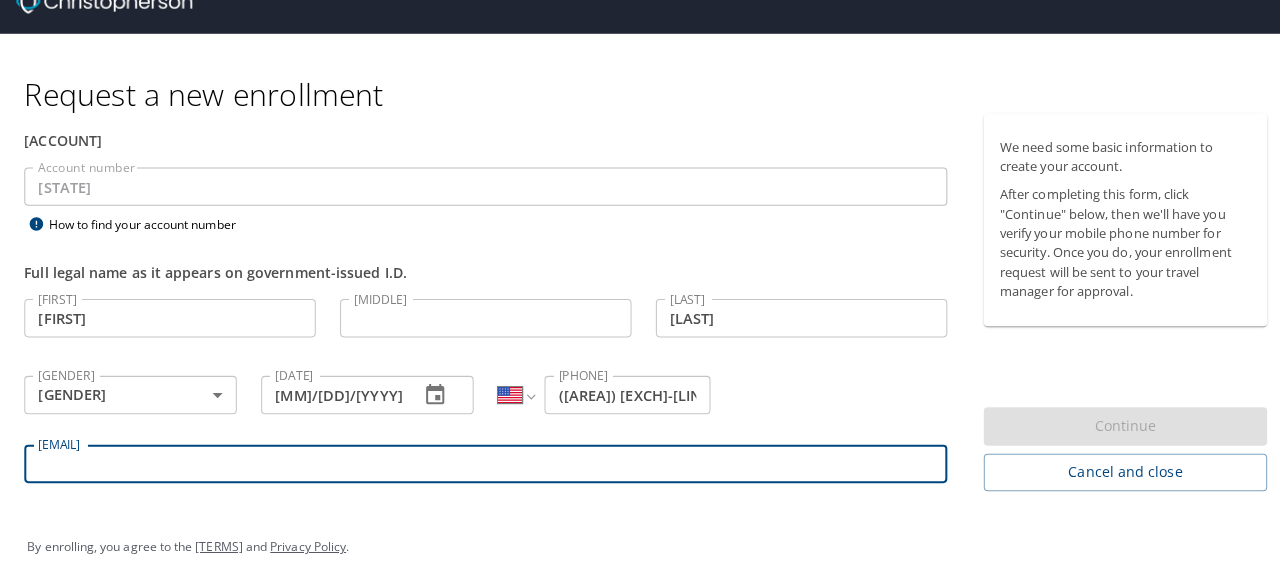 scroll, scrollTop: 30, scrollLeft: 0, axis: vertical 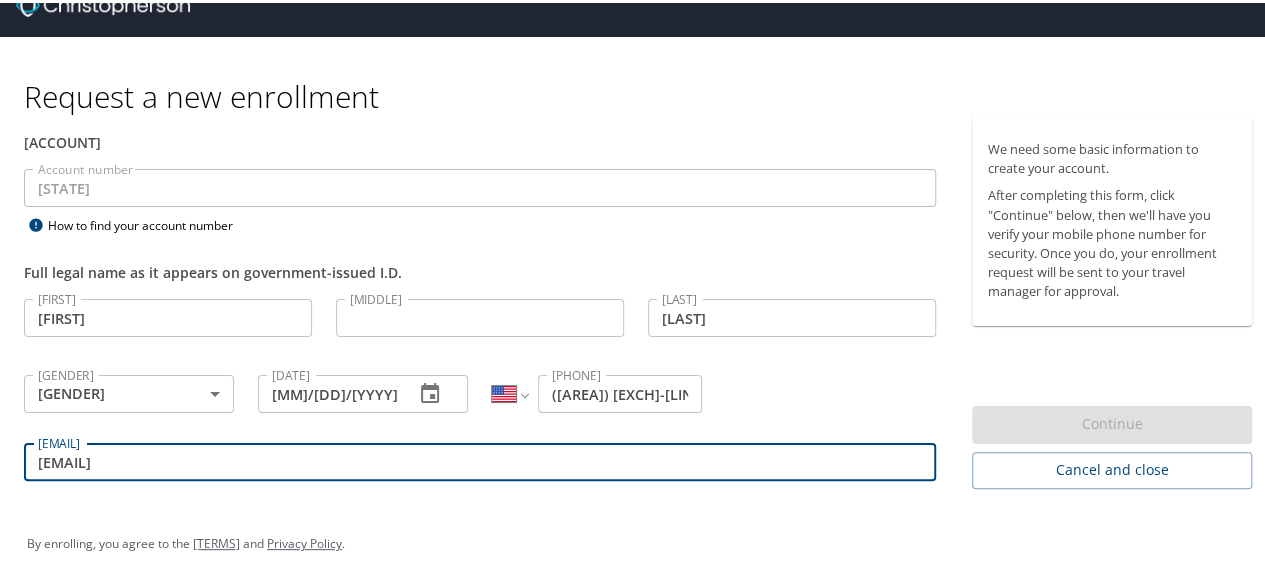 type on "mike.salisbury@state.co.us" 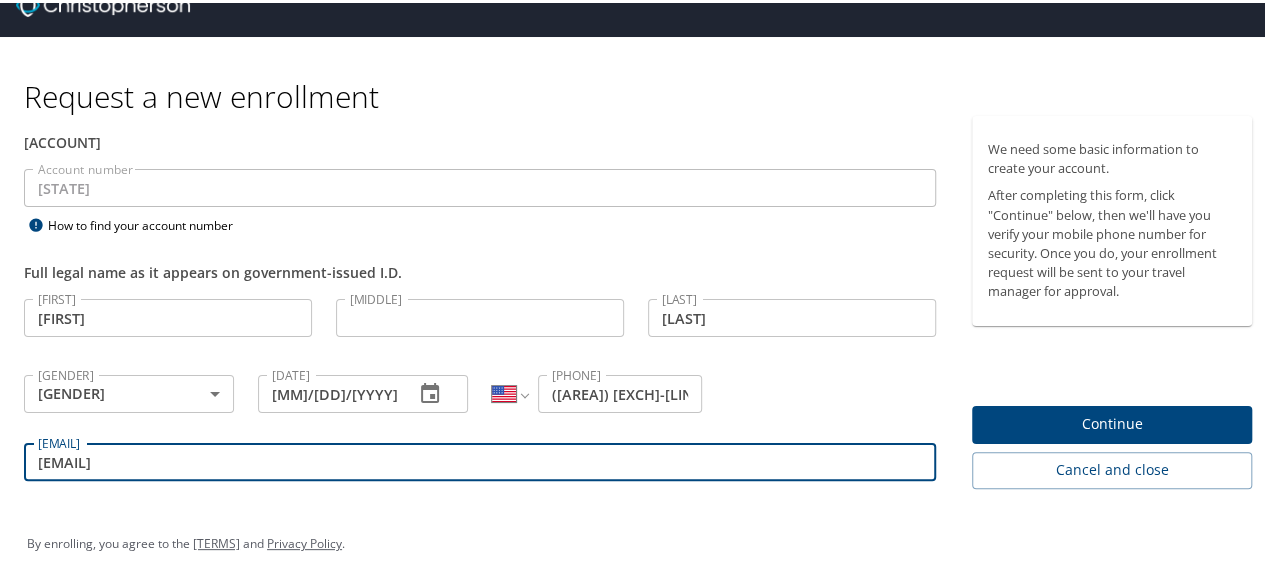 click on "Continue" at bounding box center (1112, 421) 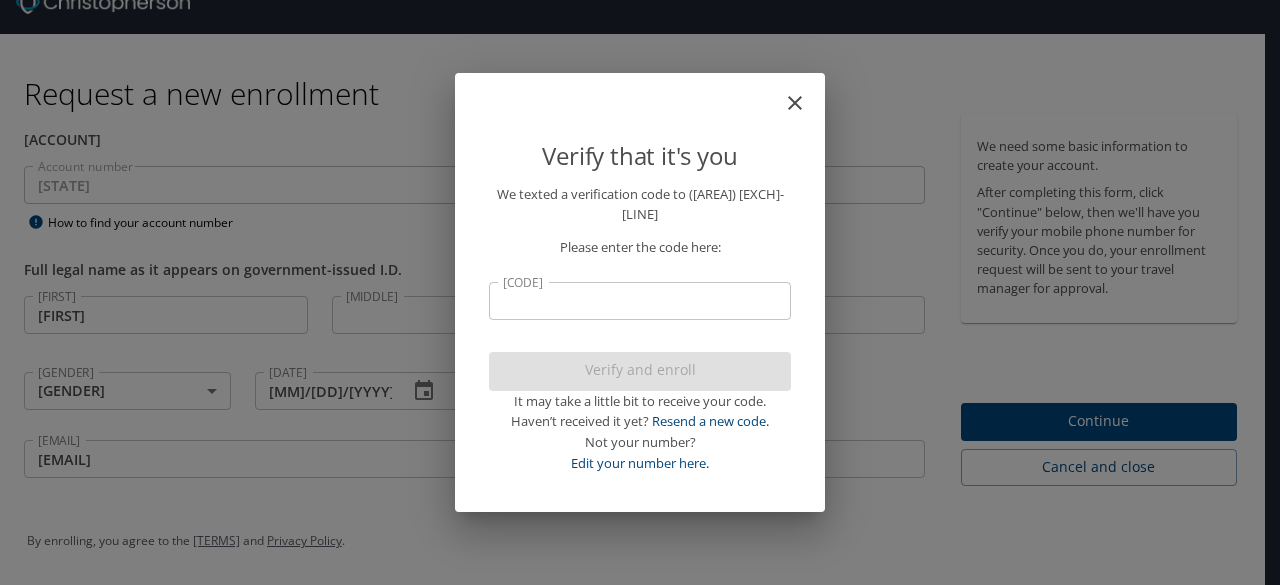 click on "[VERIFICATION_CODE]" at bounding box center [640, 301] 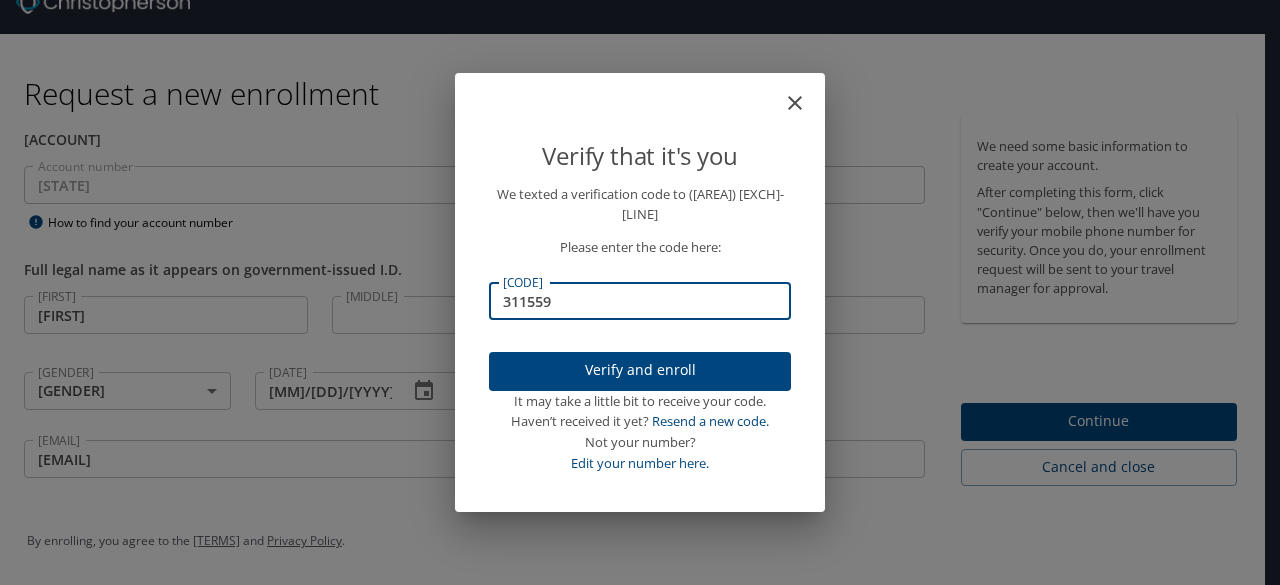 type on "311559" 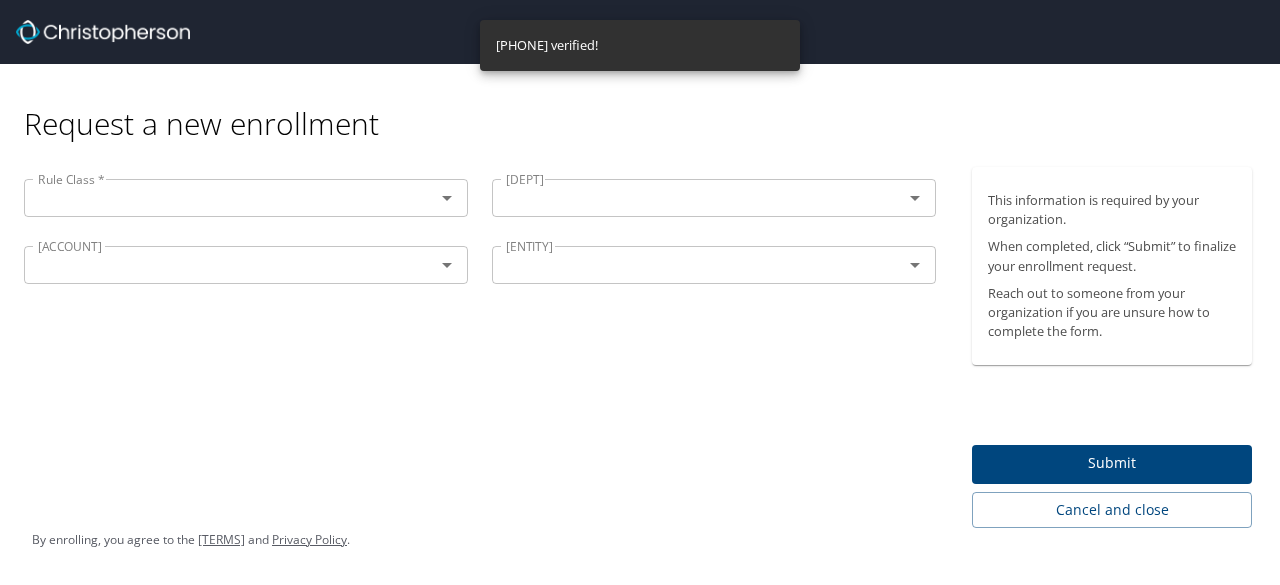 scroll, scrollTop: 0, scrollLeft: 0, axis: both 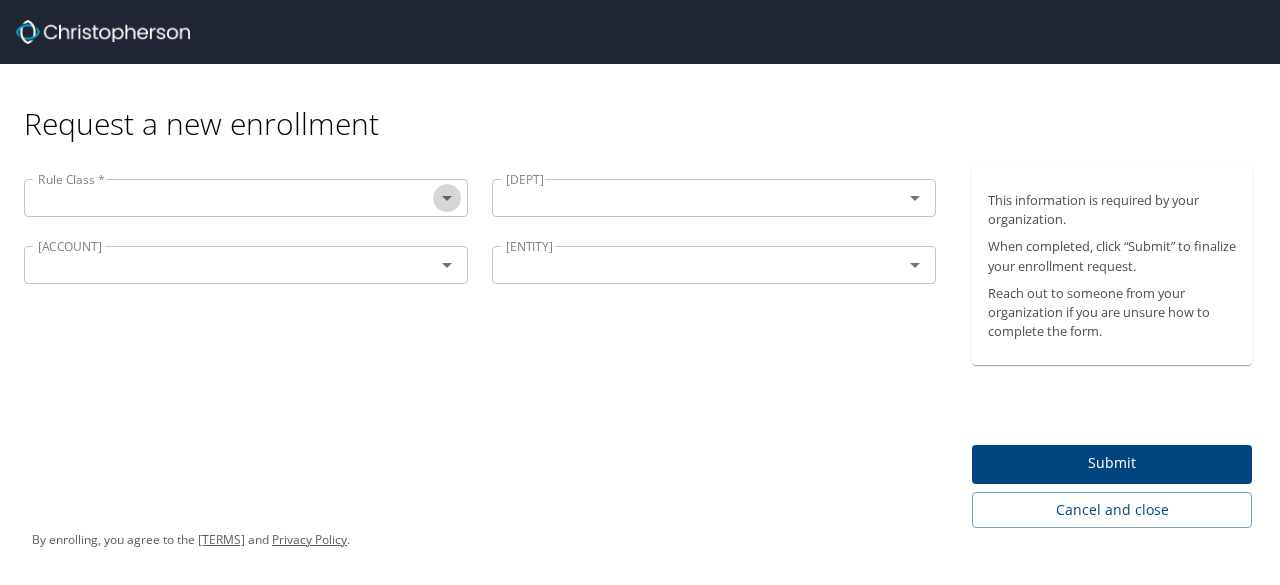 click at bounding box center [447, 198] 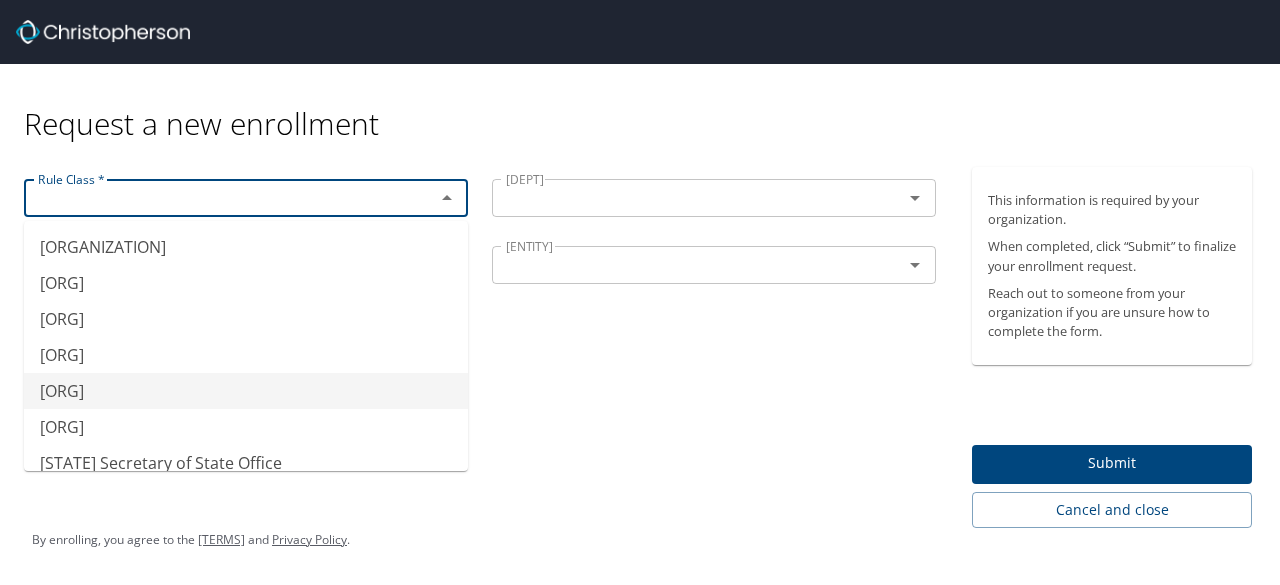 click on "[STATE] Energy Office" at bounding box center (246, 391) 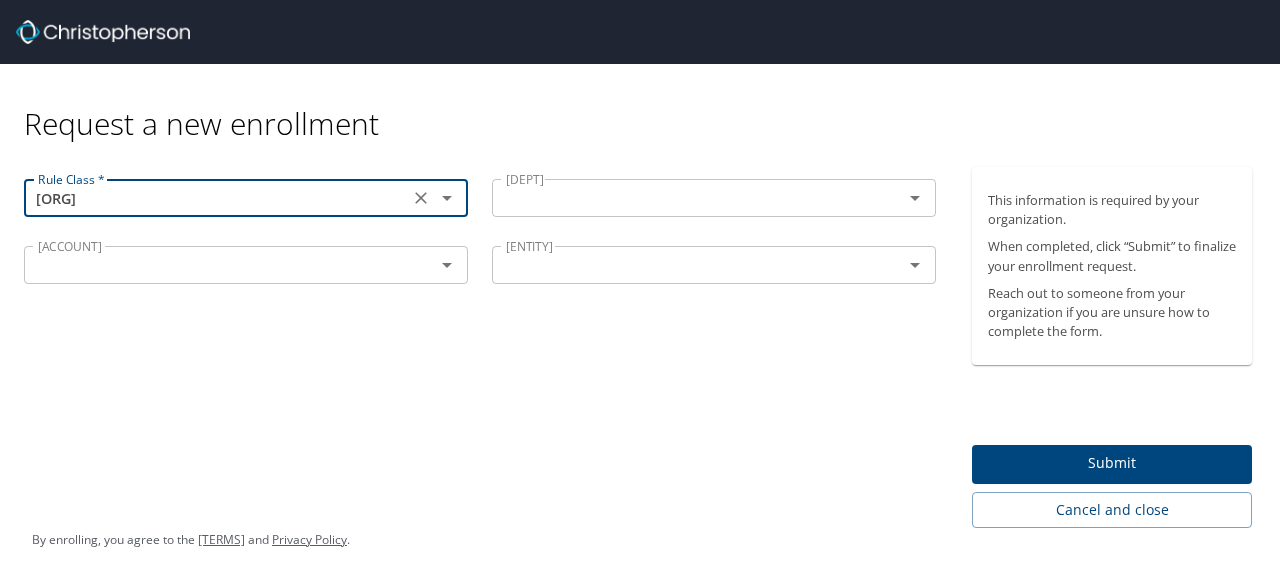 click at bounding box center (447, 198) 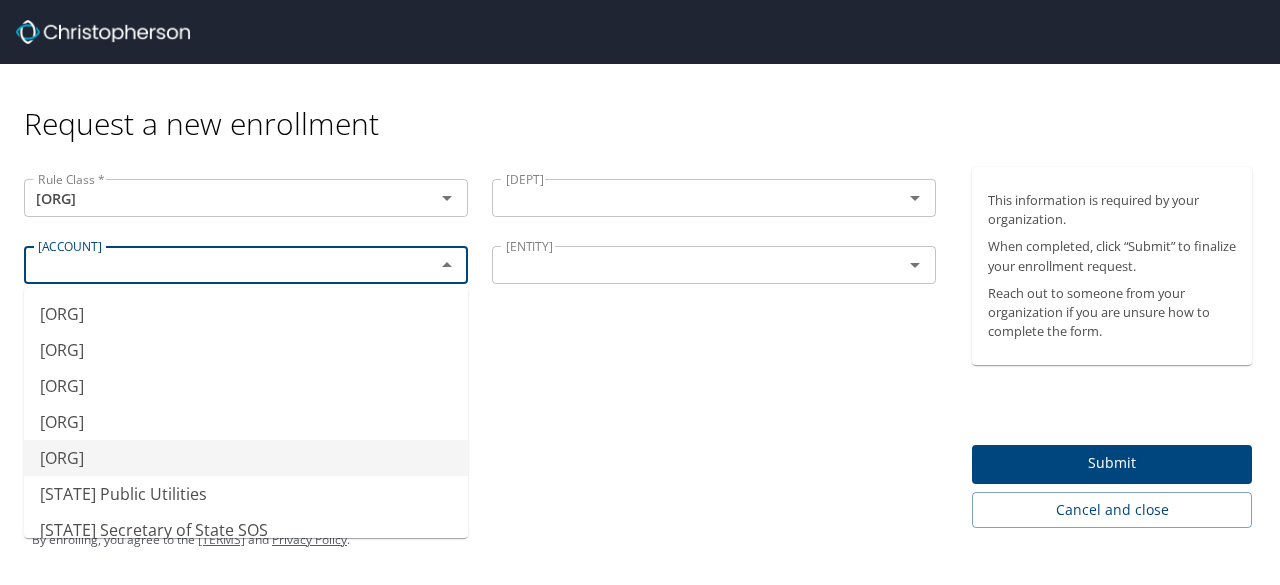 click on "[COUNTRY] Office" at bounding box center [246, 458] 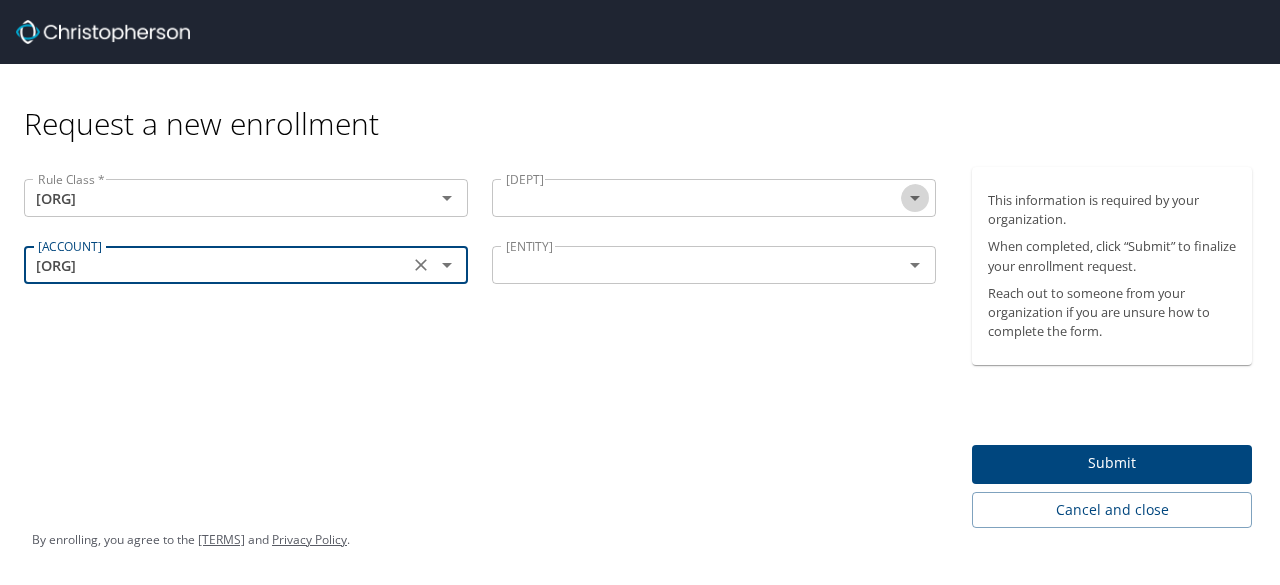 click at bounding box center (447, 198) 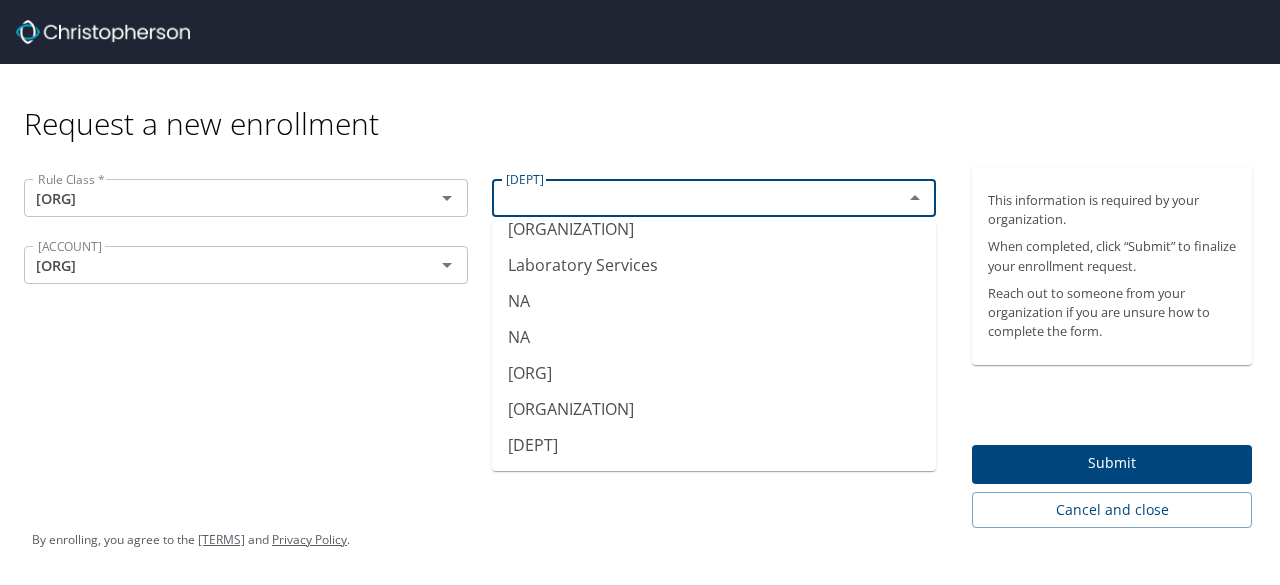 scroll, scrollTop: 0, scrollLeft: 0, axis: both 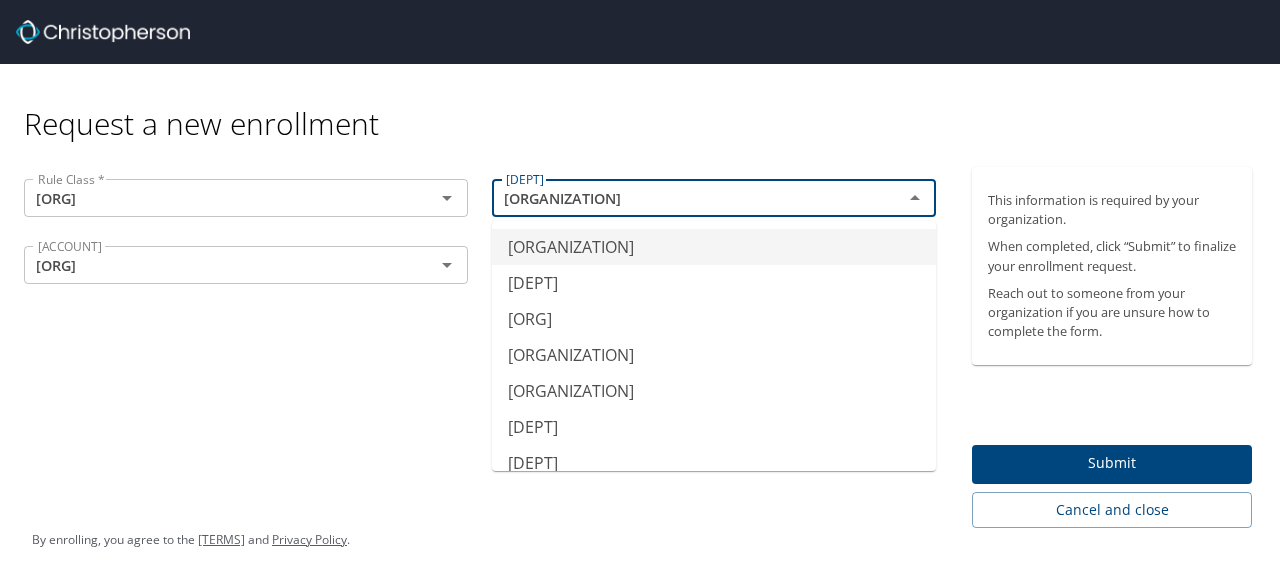 click on "Request a new enrollment" at bounding box center (646, 103) 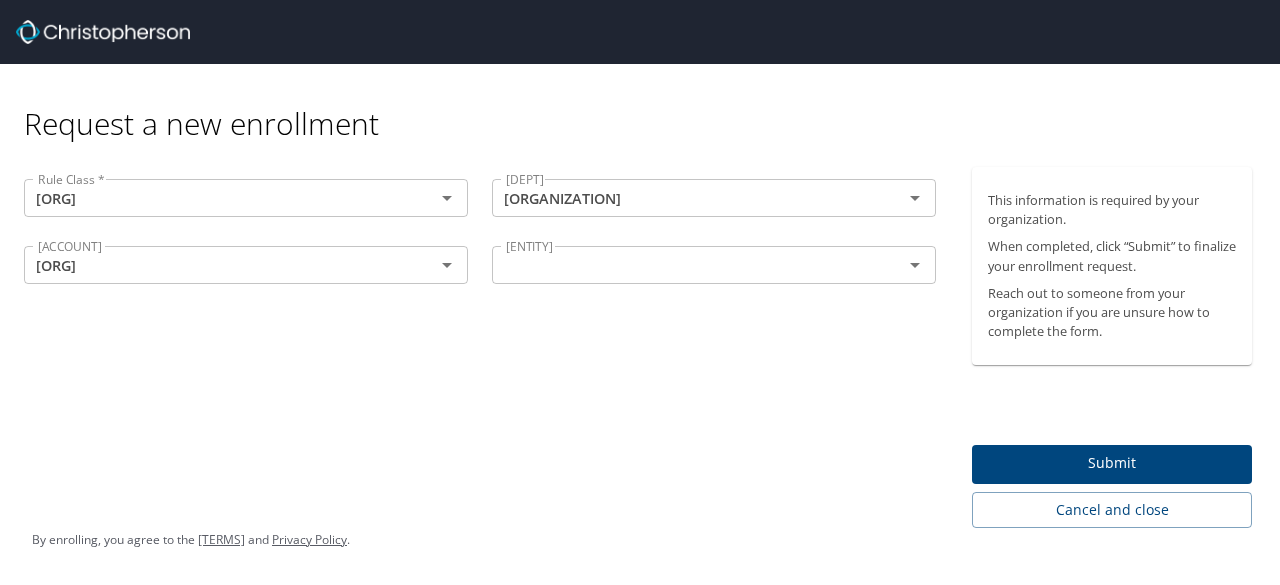 click at bounding box center (447, 198) 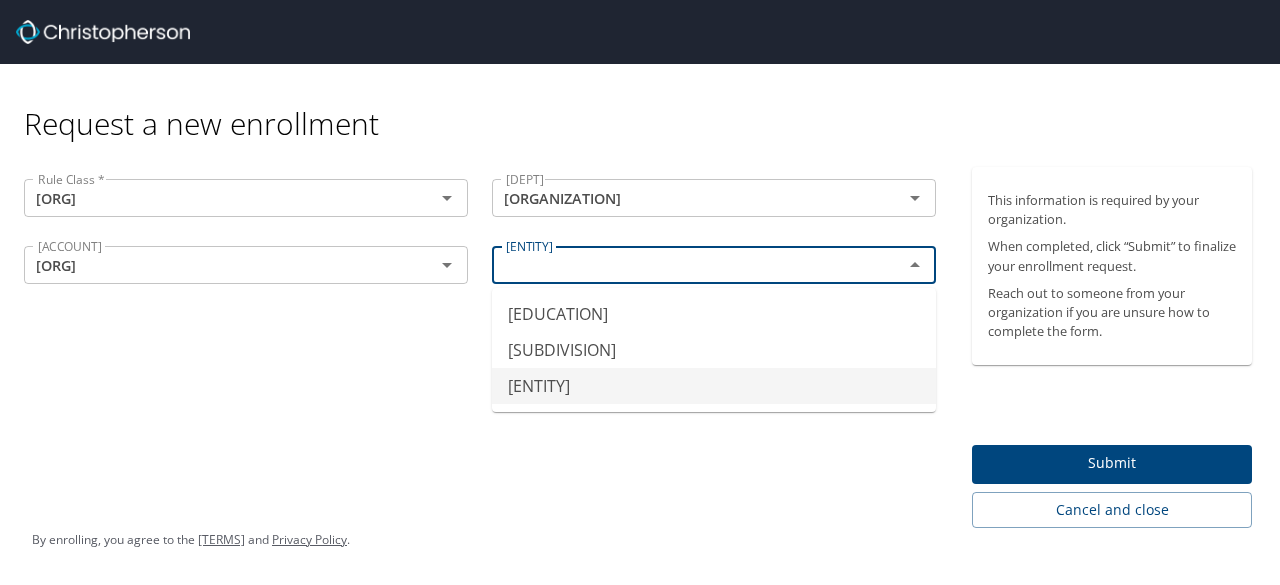 click on "State Agency" at bounding box center (714, 386) 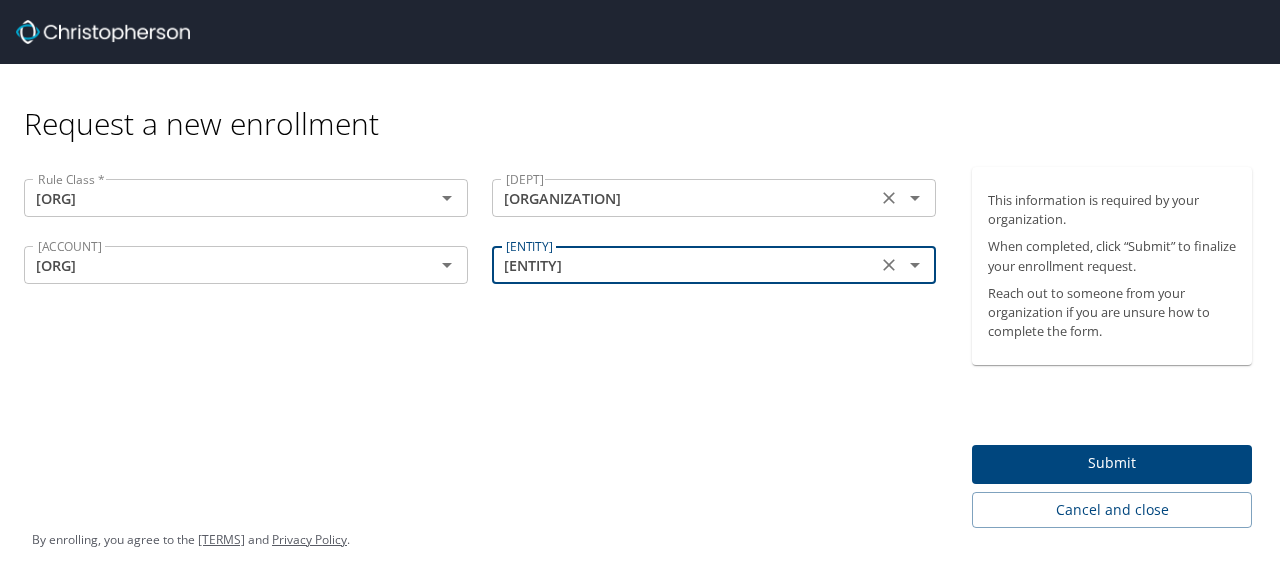 click at bounding box center (447, 198) 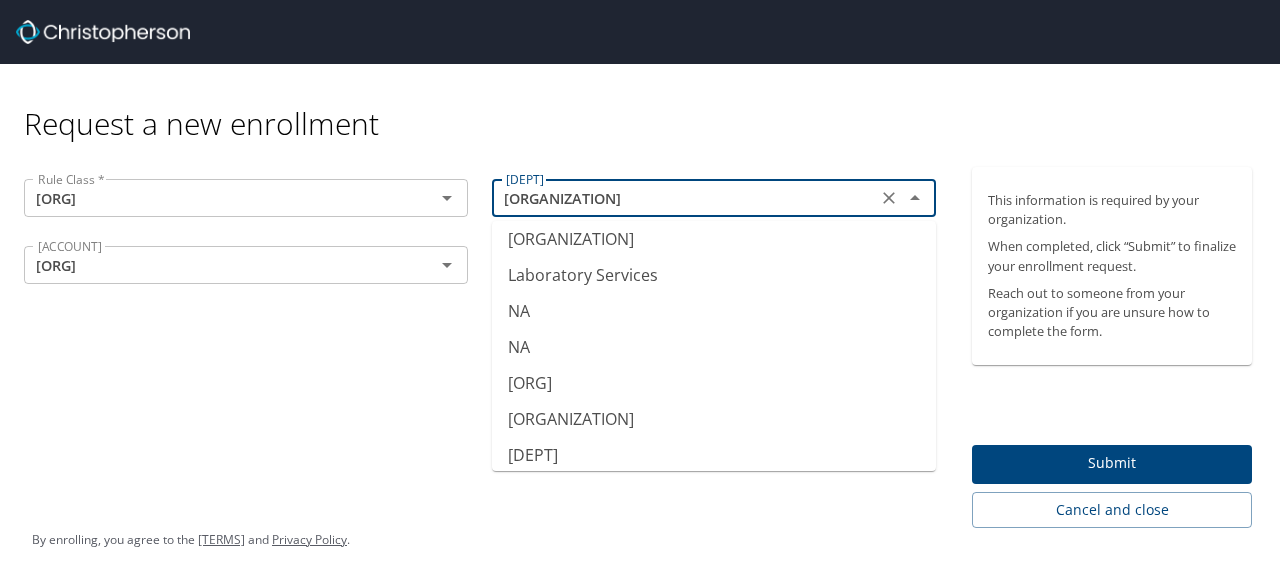 scroll, scrollTop: 262, scrollLeft: 0, axis: vertical 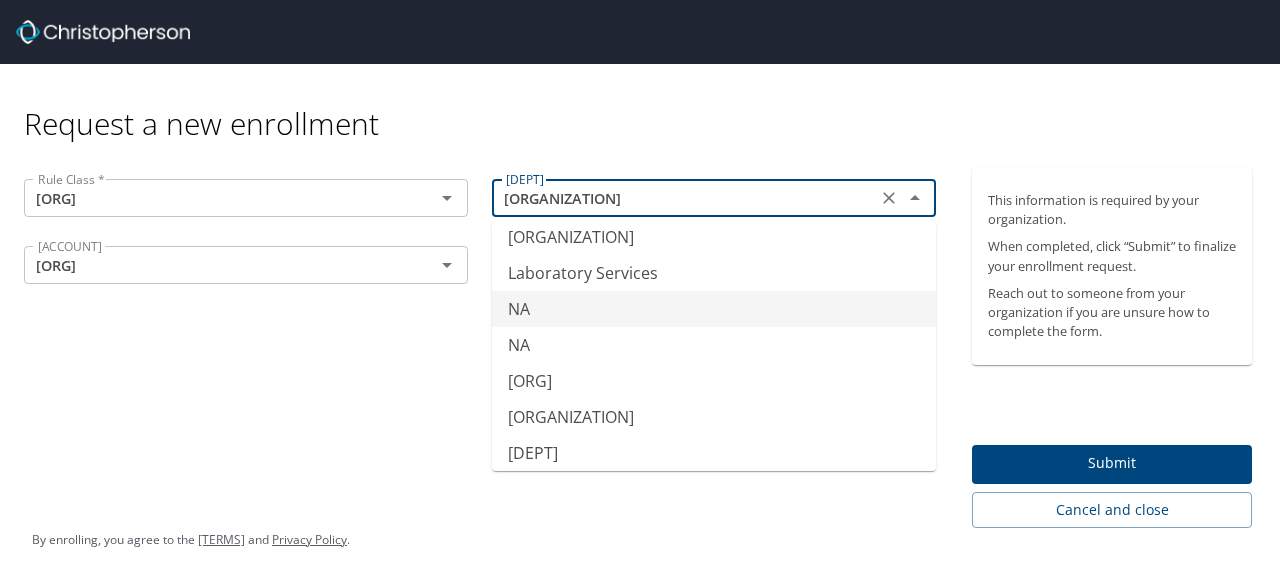 click on "NA" at bounding box center [714, 309] 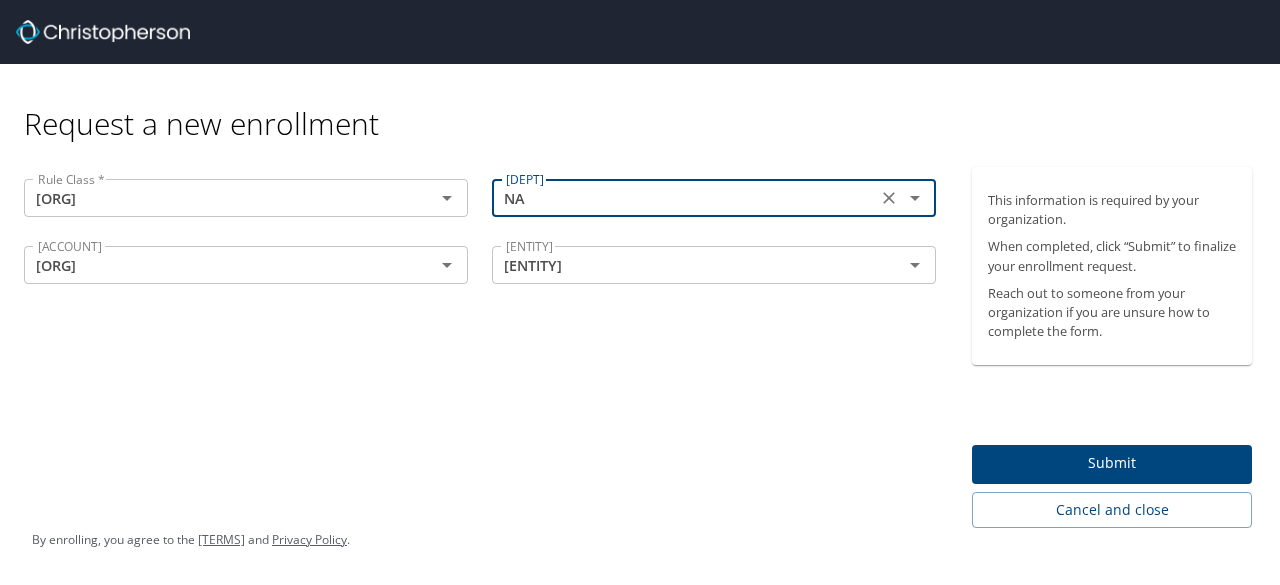 click on "Submit" at bounding box center [1112, 463] 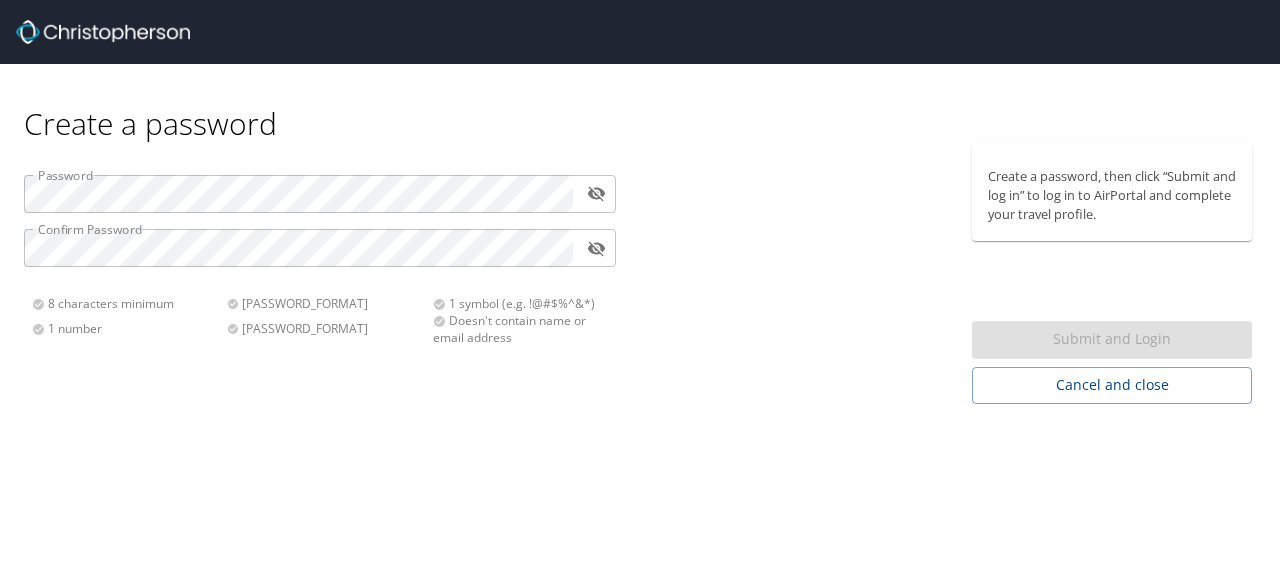 scroll, scrollTop: 0, scrollLeft: 0, axis: both 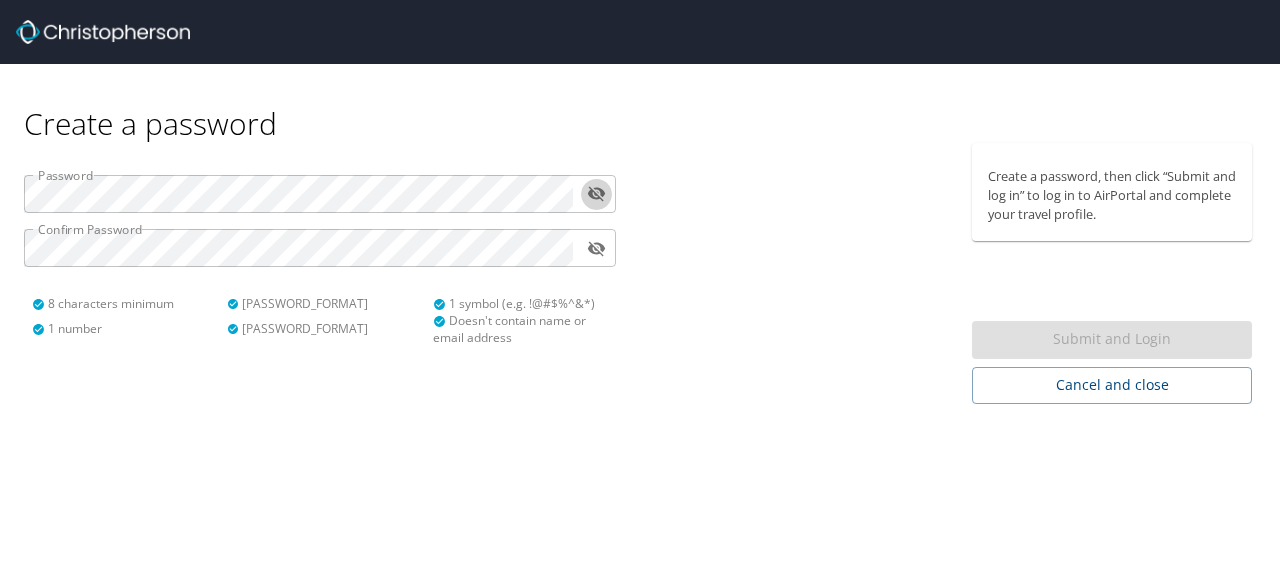 type 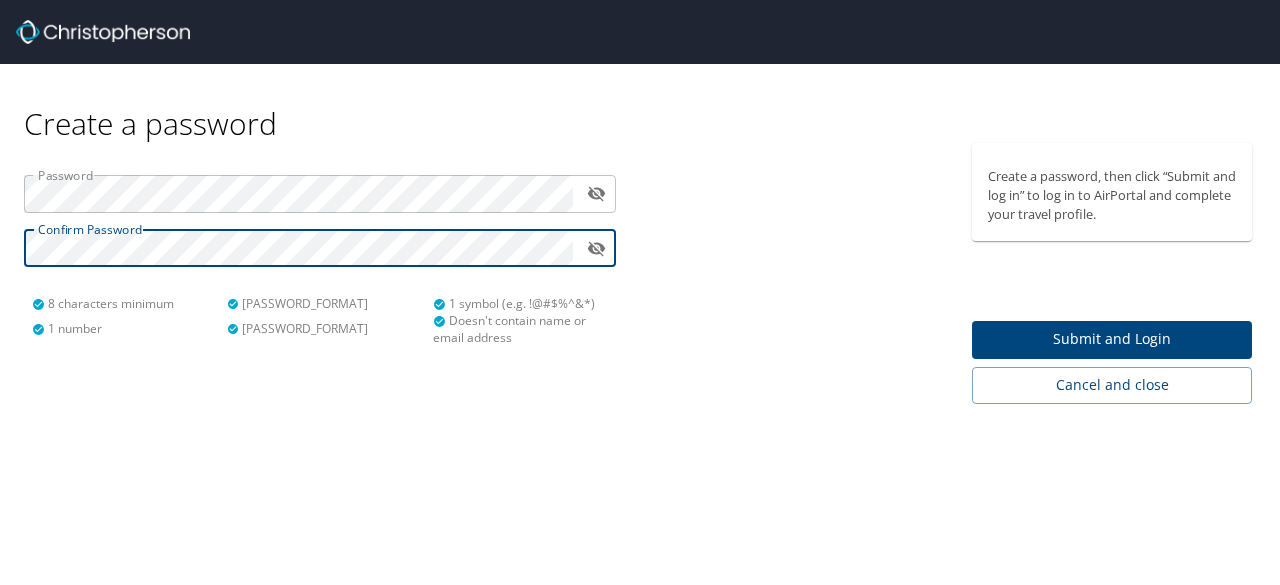 click on "Submit and Login" at bounding box center (1112, 340) 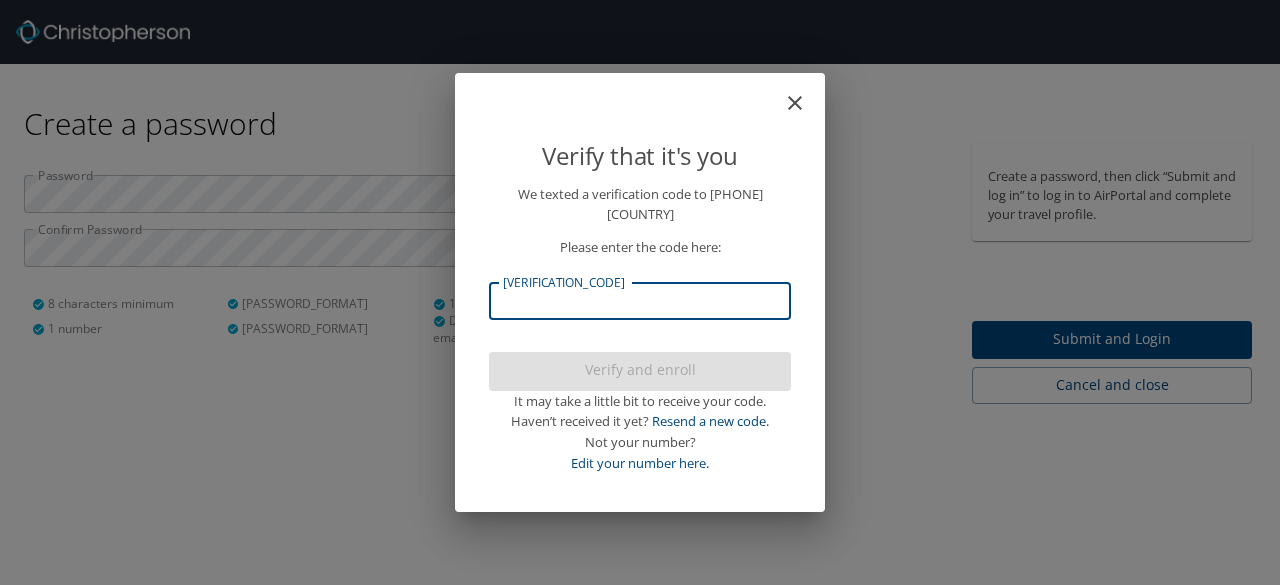 click on "[VERIFICATION_CODE]" at bounding box center (640, 301) 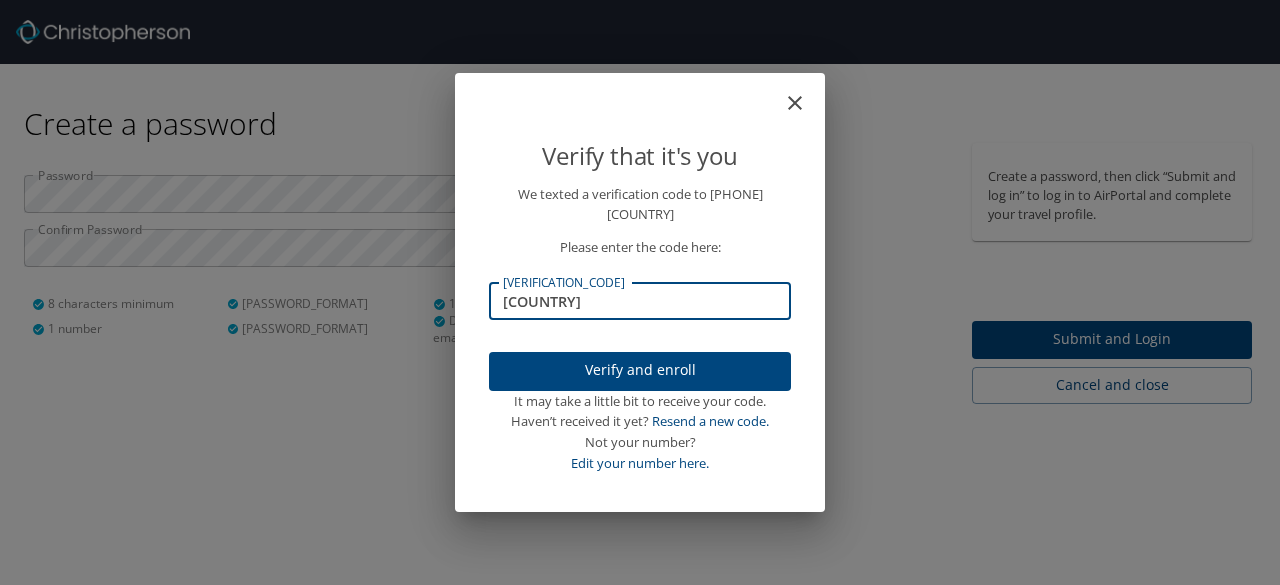 type on "[COUNTRY]" 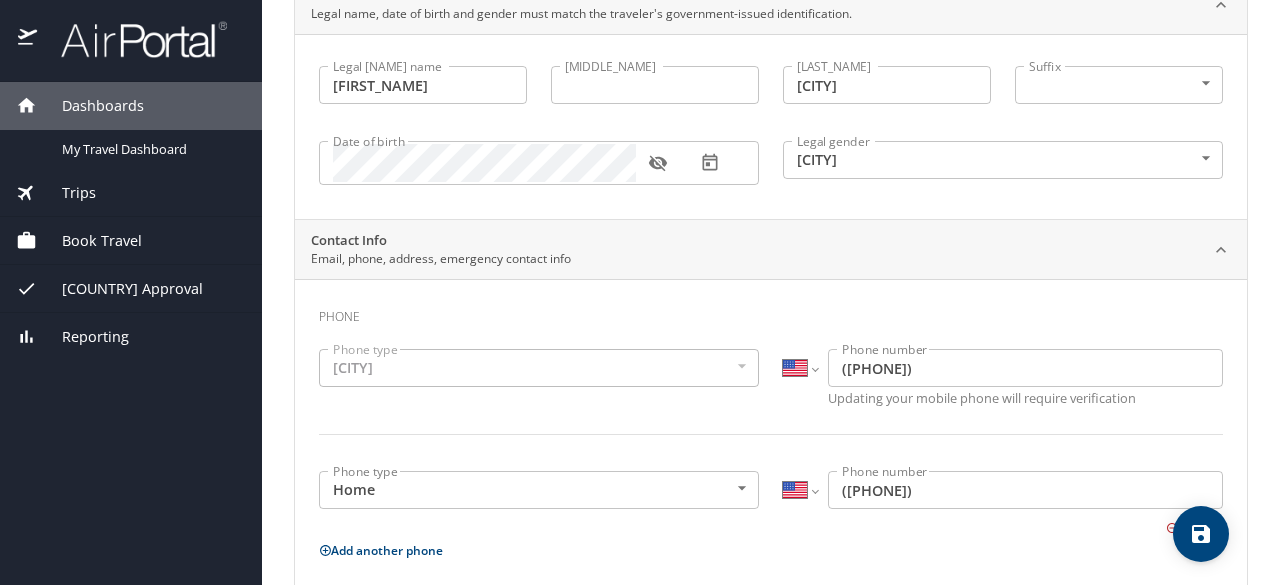 scroll, scrollTop: 188, scrollLeft: 0, axis: vertical 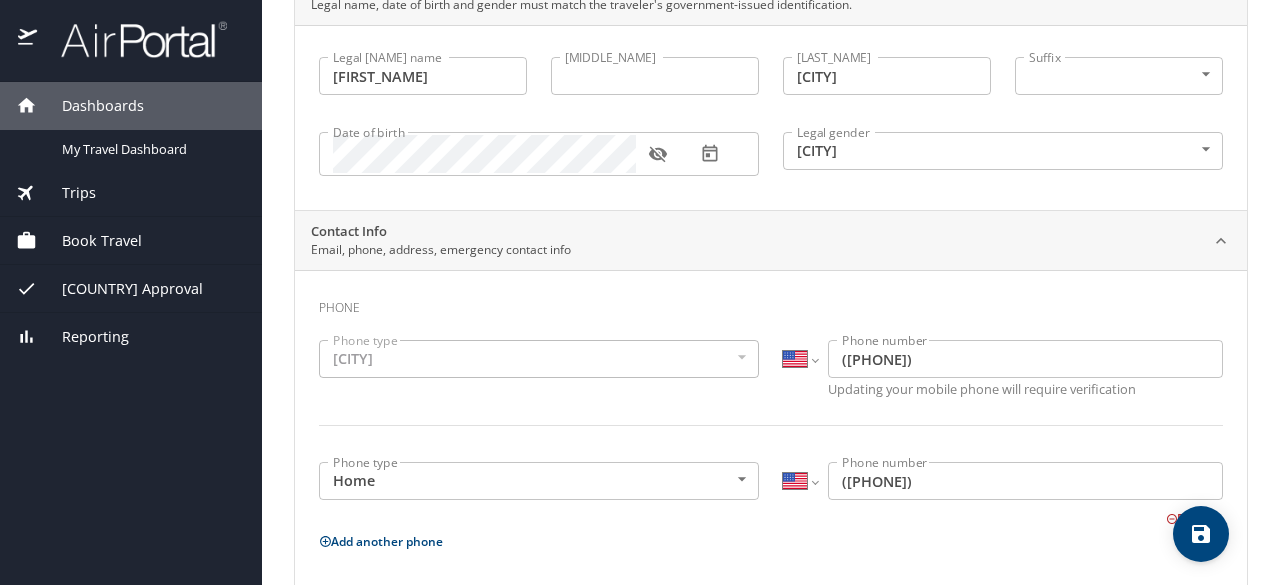 click on "[CITY]" at bounding box center (539, 359) 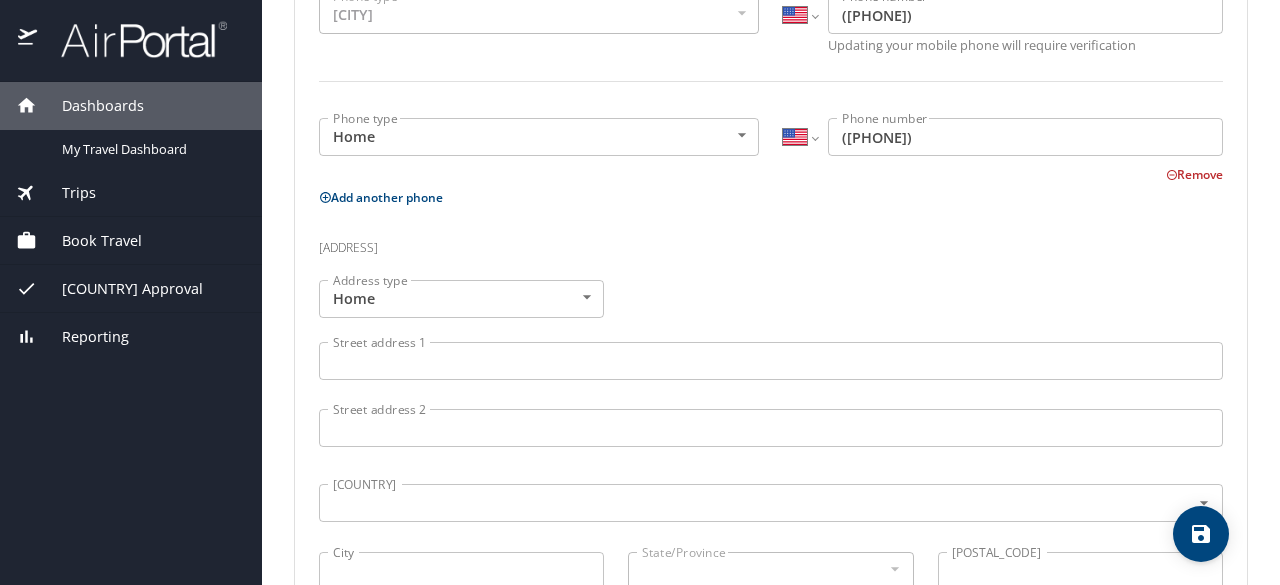 scroll, scrollTop: 536, scrollLeft: 0, axis: vertical 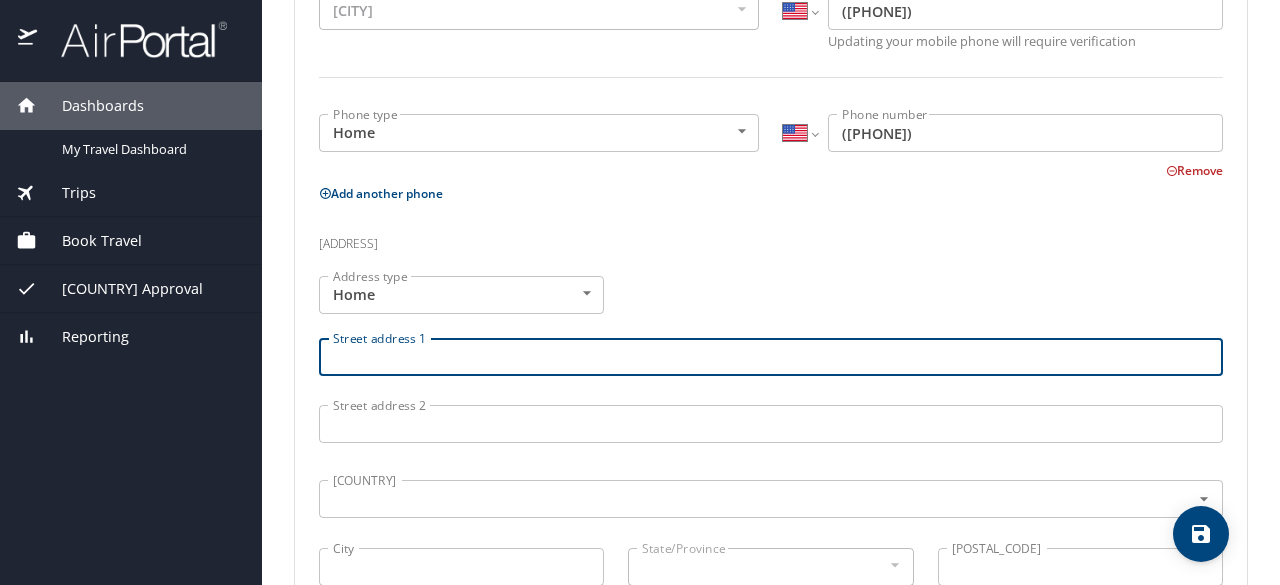 click on "Street address 1" at bounding box center [771, 357] 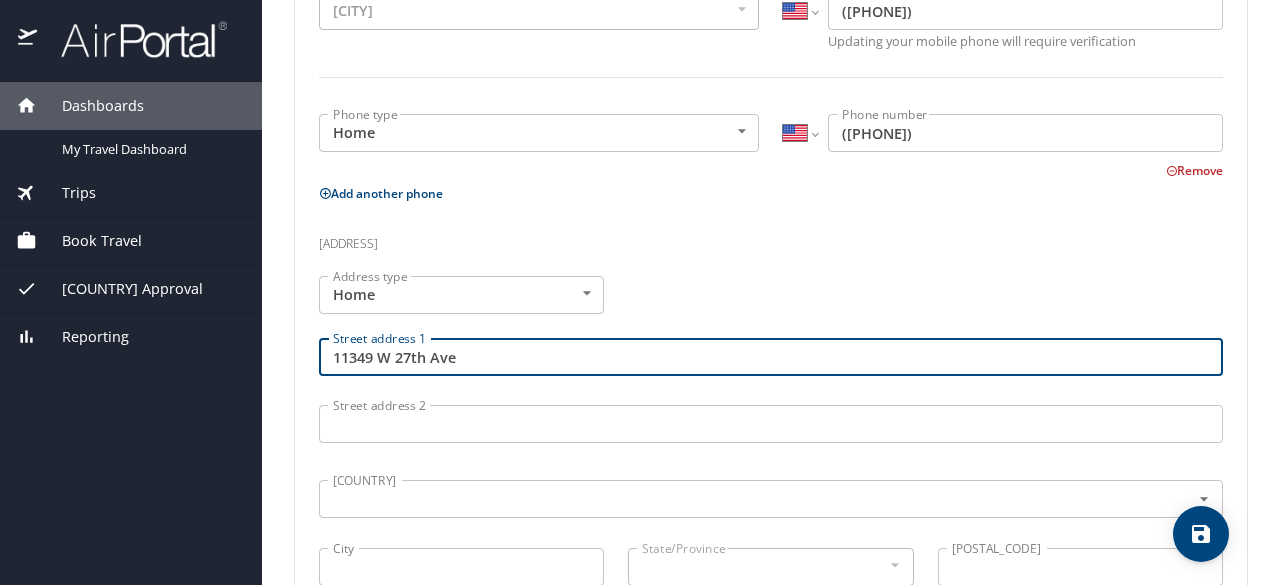 type on "11349 W 27th Ave" 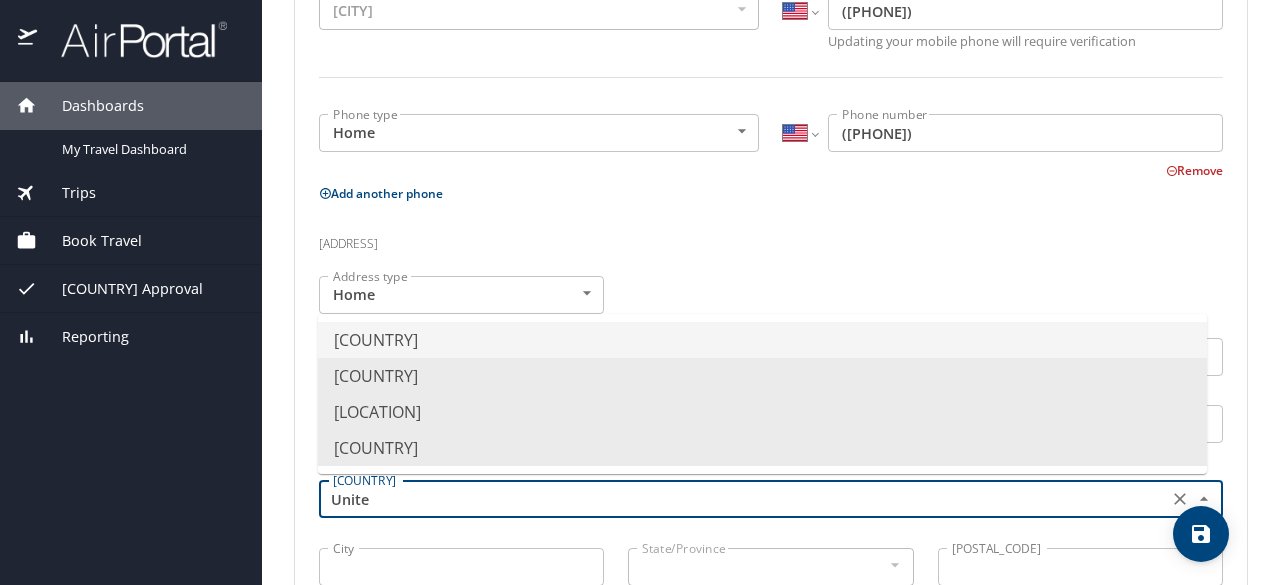 click on "[COUNTRY]" at bounding box center (762, 340) 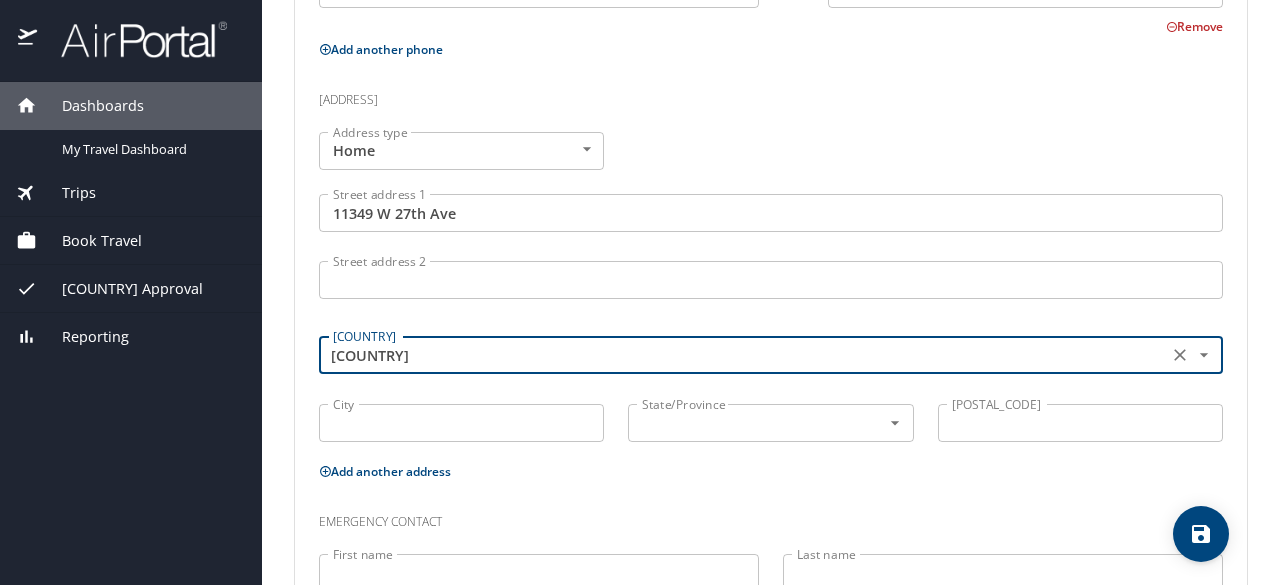 scroll, scrollTop: 681, scrollLeft: 0, axis: vertical 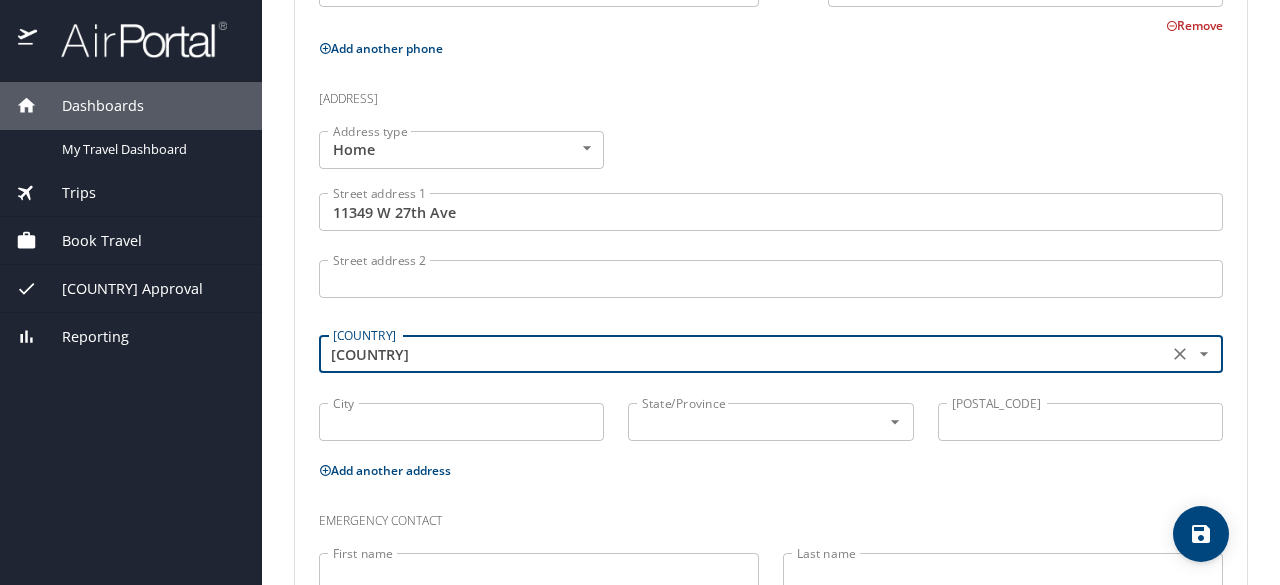 type on "[COUNTRY]" 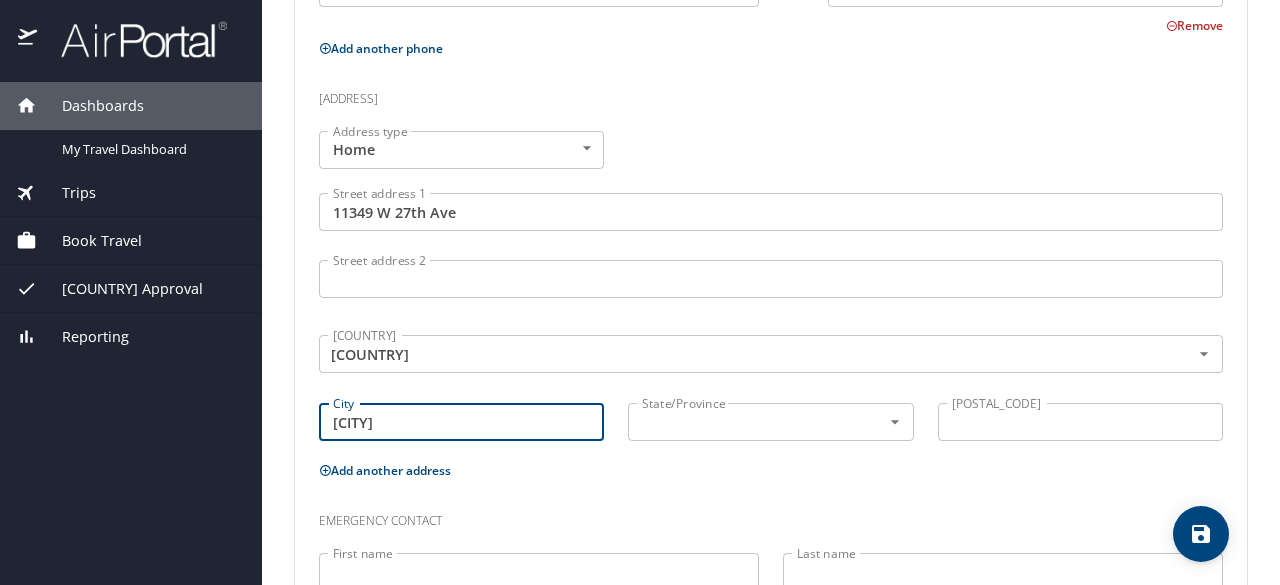 type on "[CITY]" 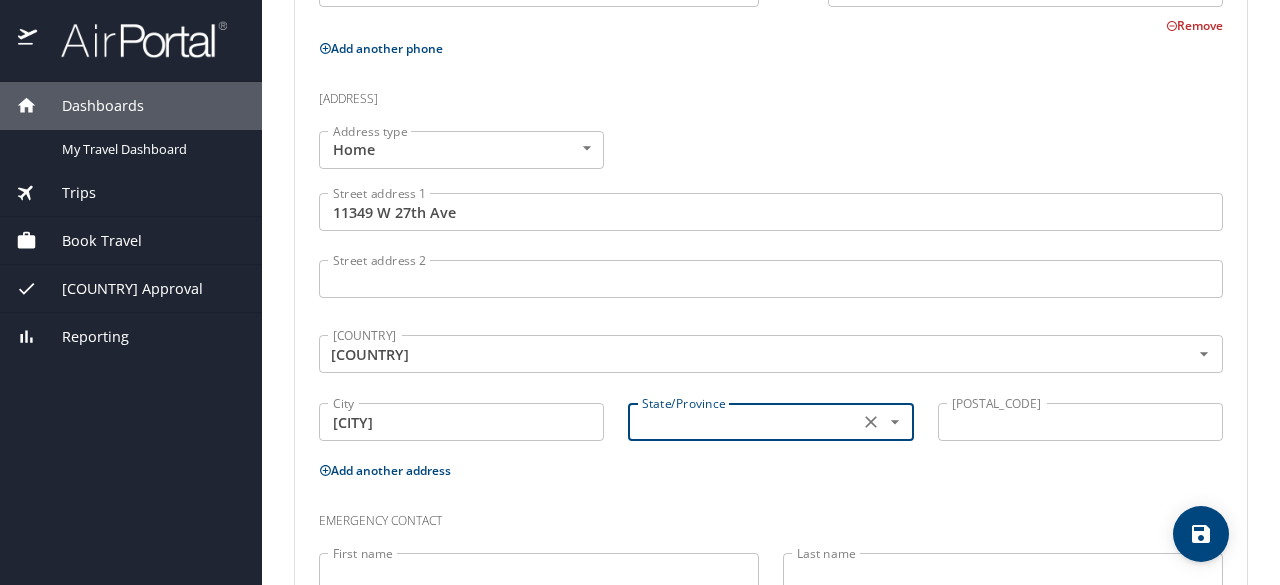 click at bounding box center (895, 422) 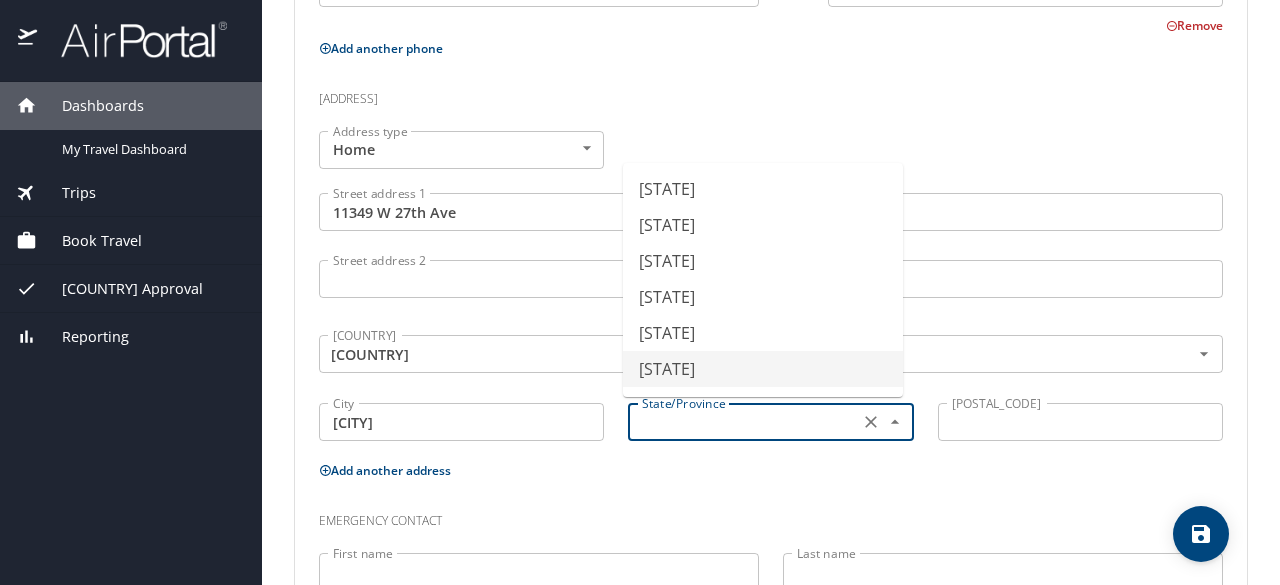 click on "[STATE]" at bounding box center [763, 369] 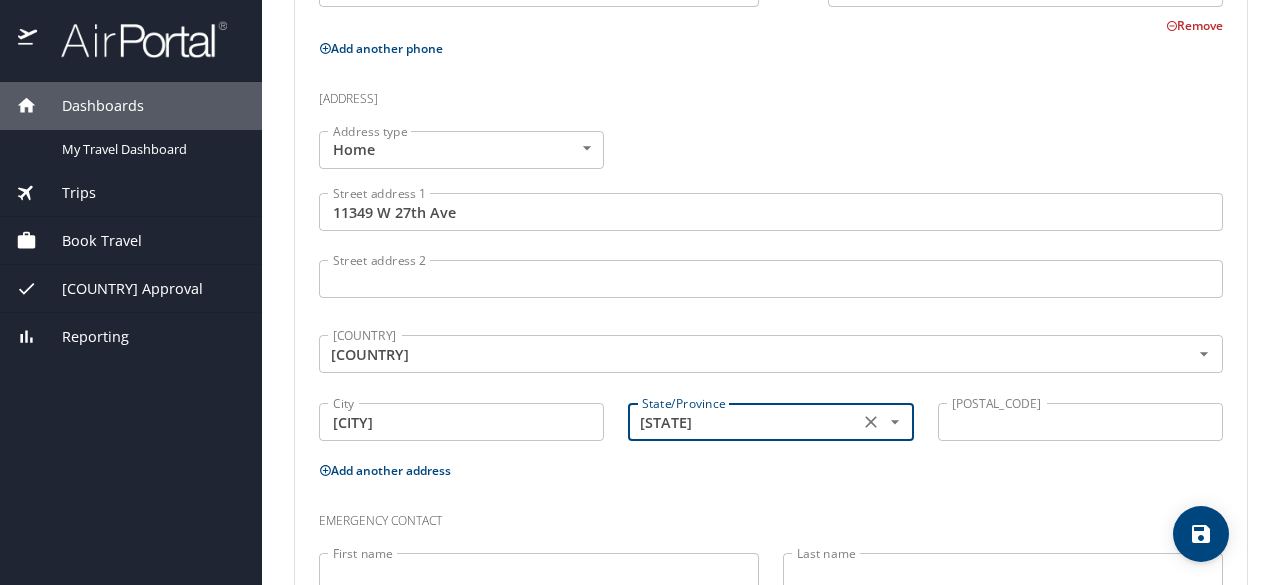 click on "[POSTAL_CODE]" at bounding box center (1080, 422) 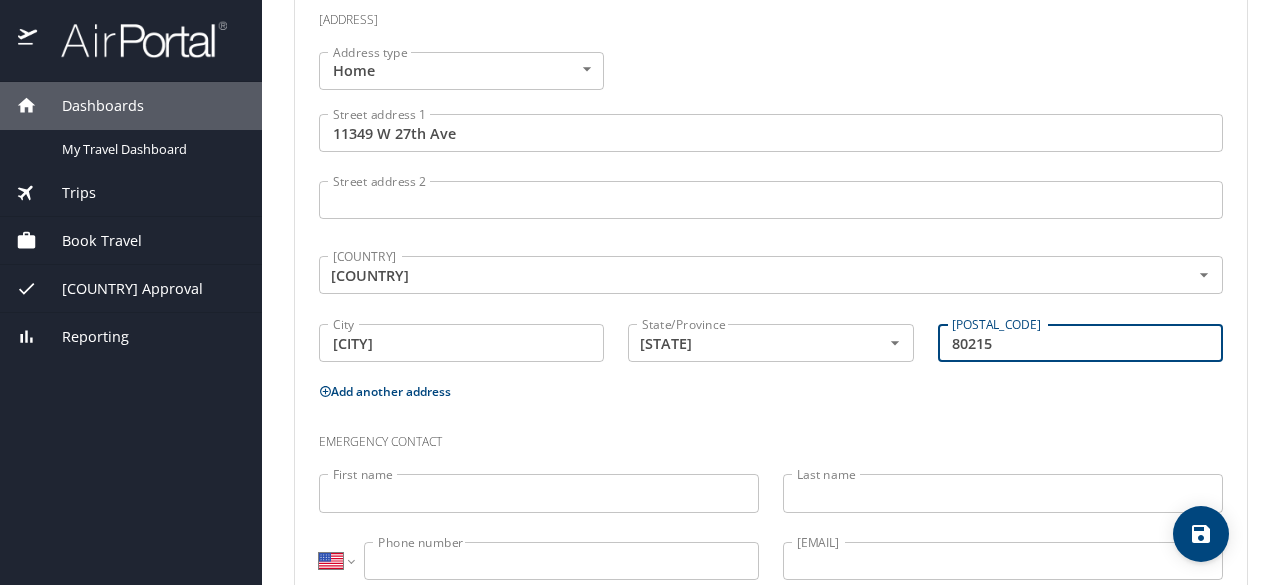 scroll, scrollTop: 816, scrollLeft: 0, axis: vertical 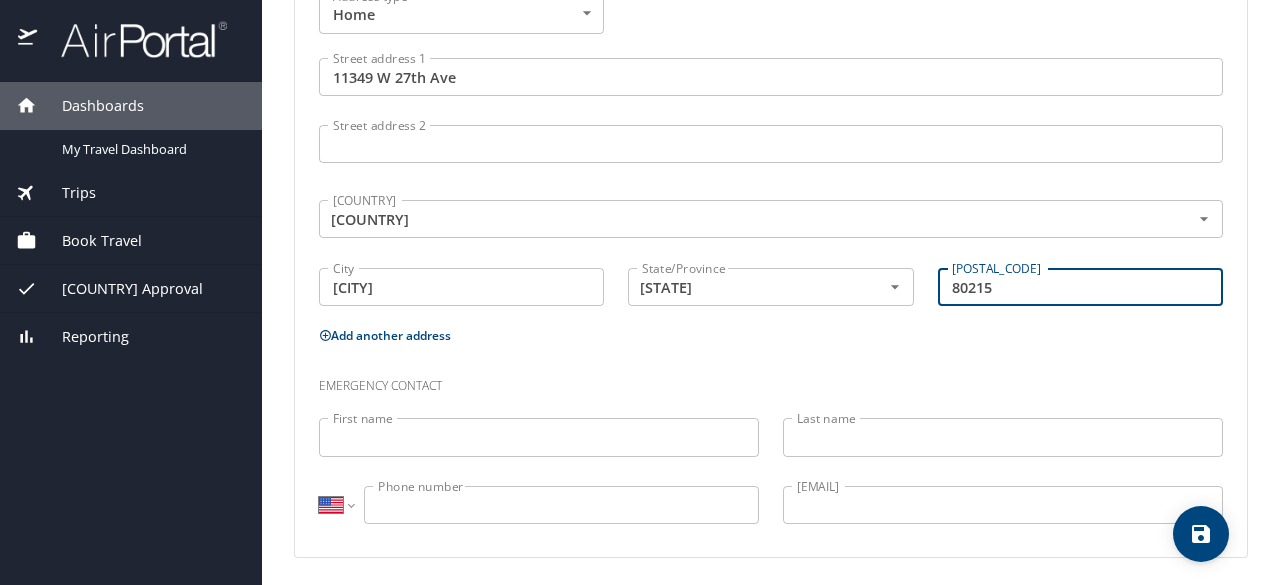 type on "80215" 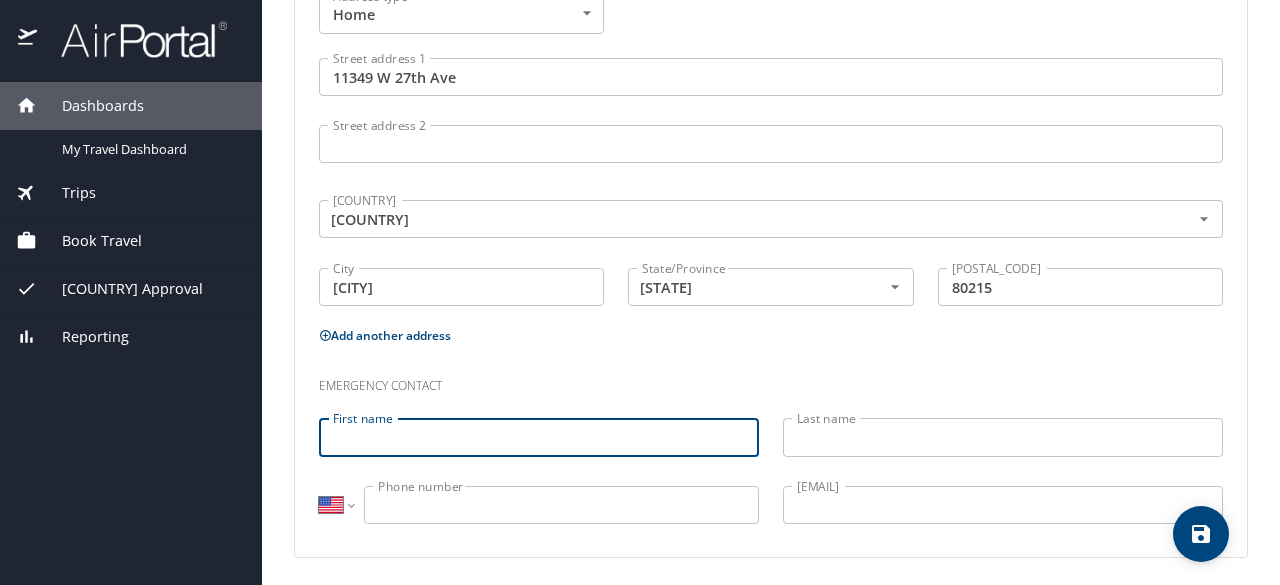 click on "First name" at bounding box center [539, 437] 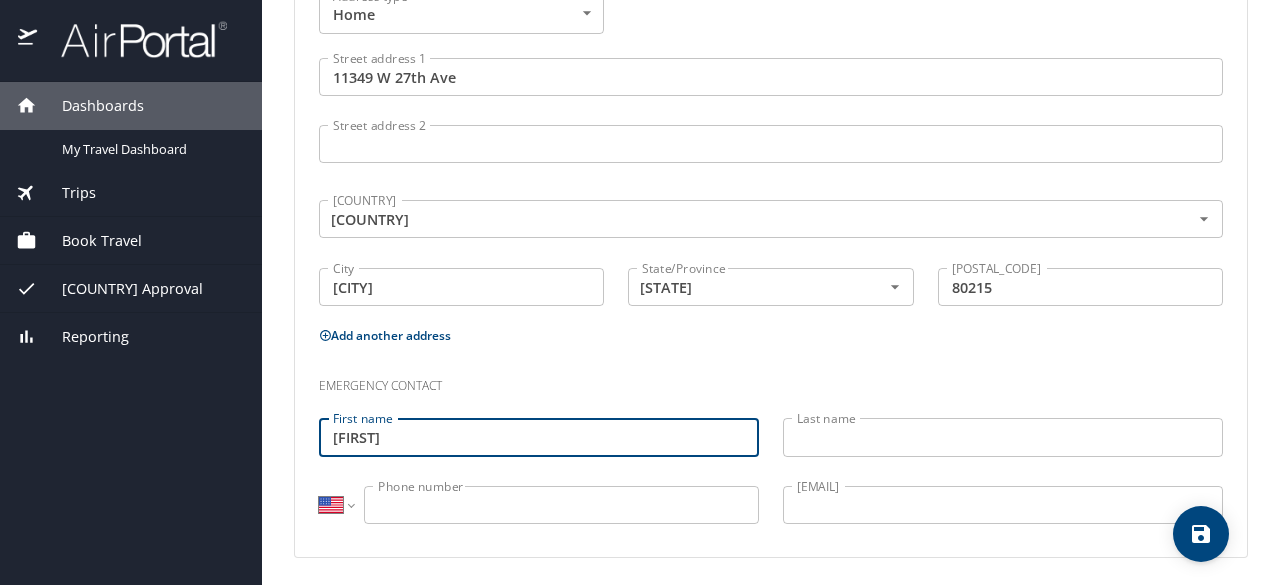 type on "[FIRST]" 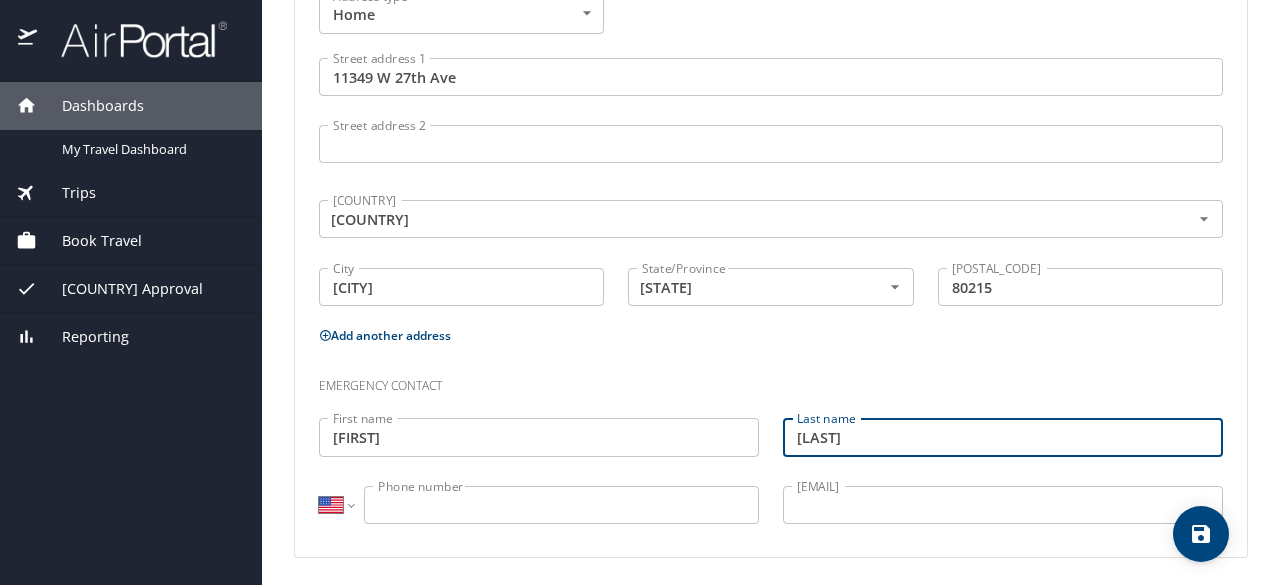 type on "[LAST]" 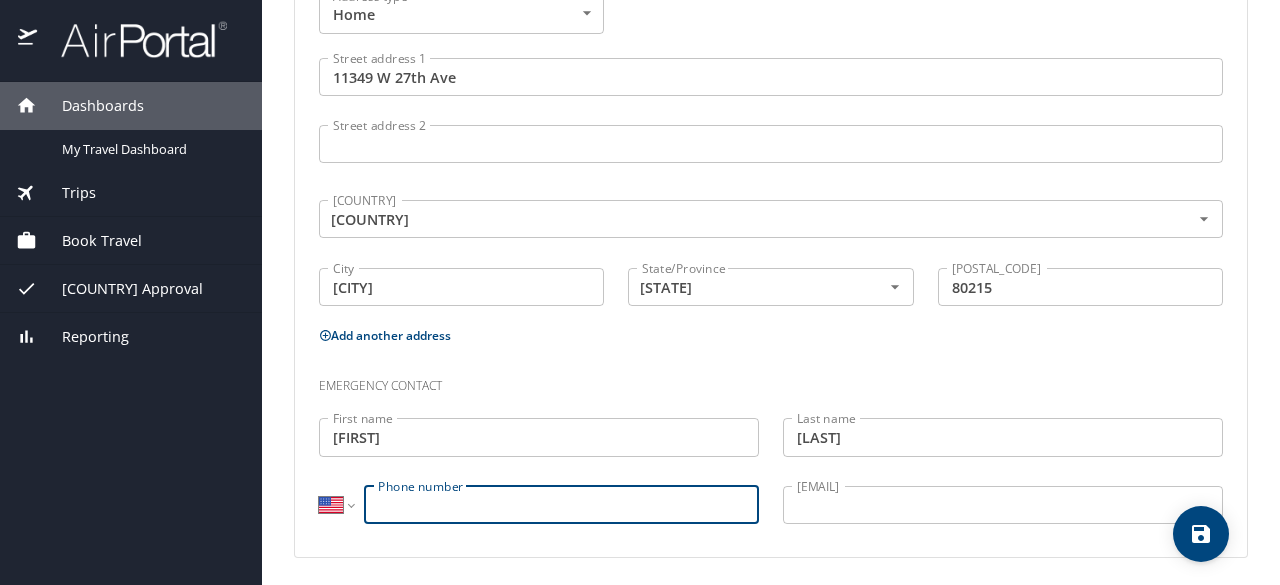 click on "Phone number" at bounding box center [561, 505] 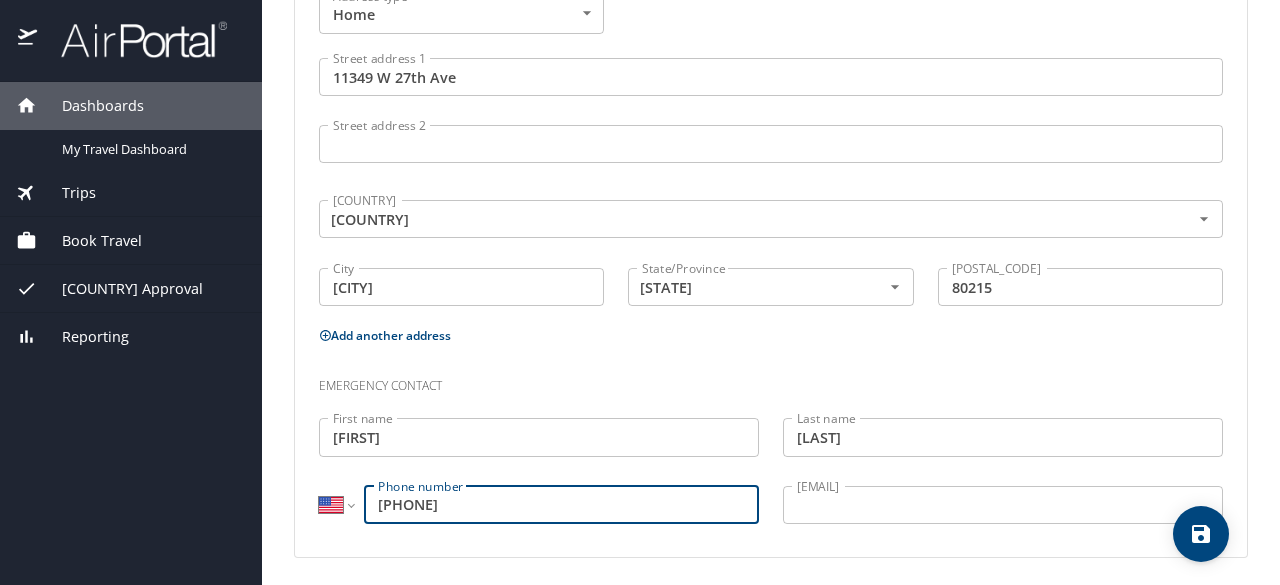 type on "[PHONE]" 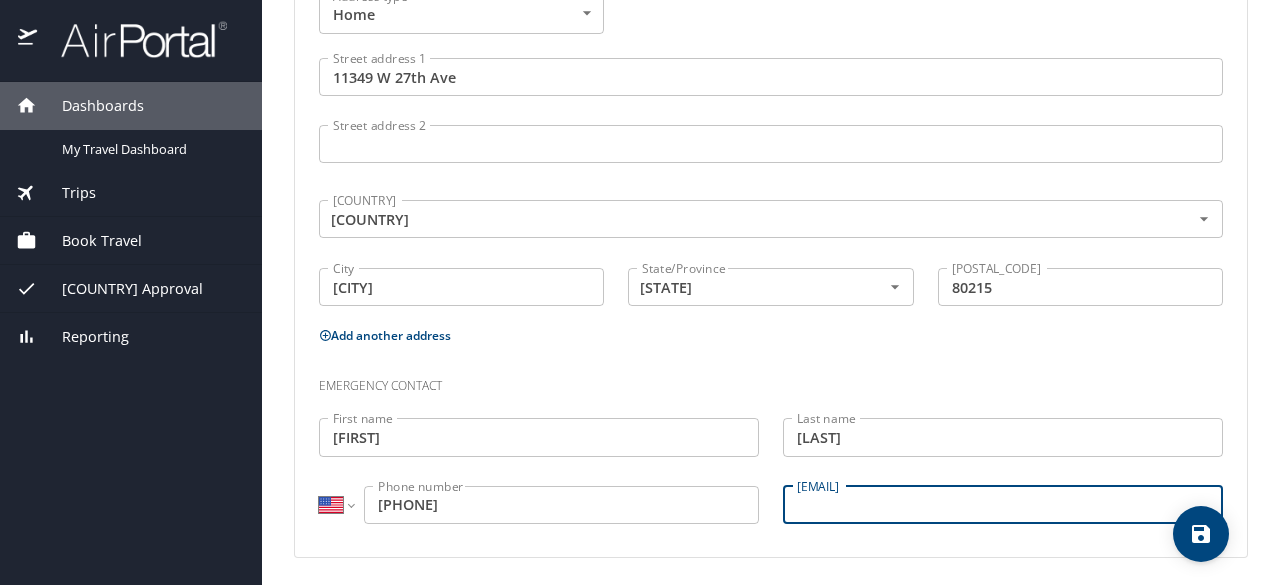 click on "[EMAIL]" at bounding box center (1003, 505) 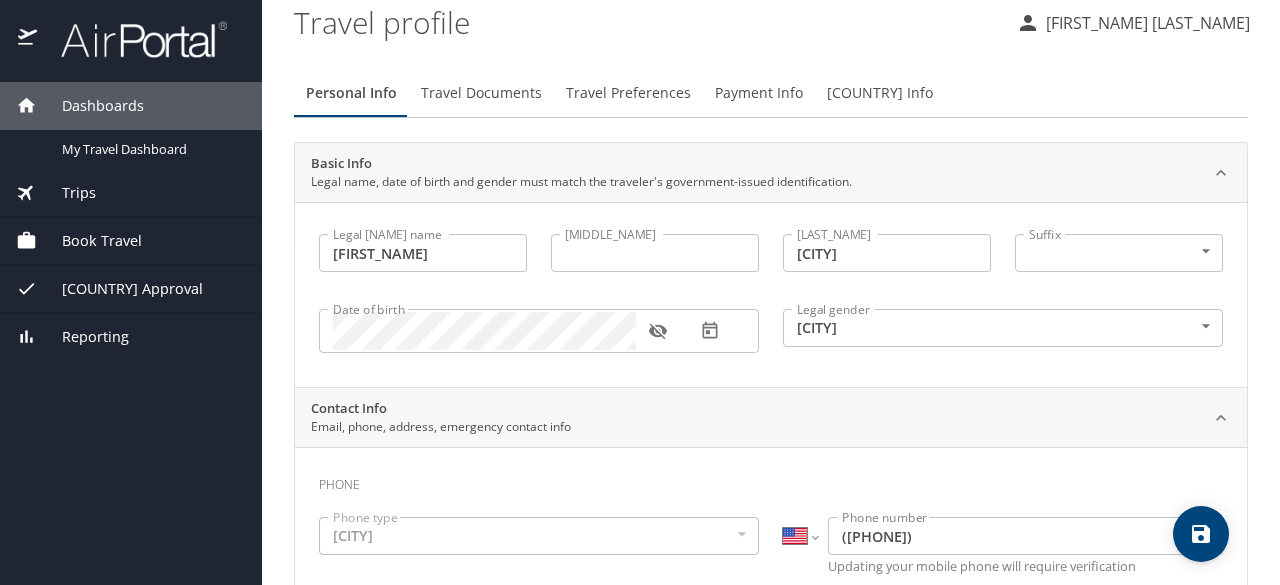 scroll, scrollTop: 0, scrollLeft: 0, axis: both 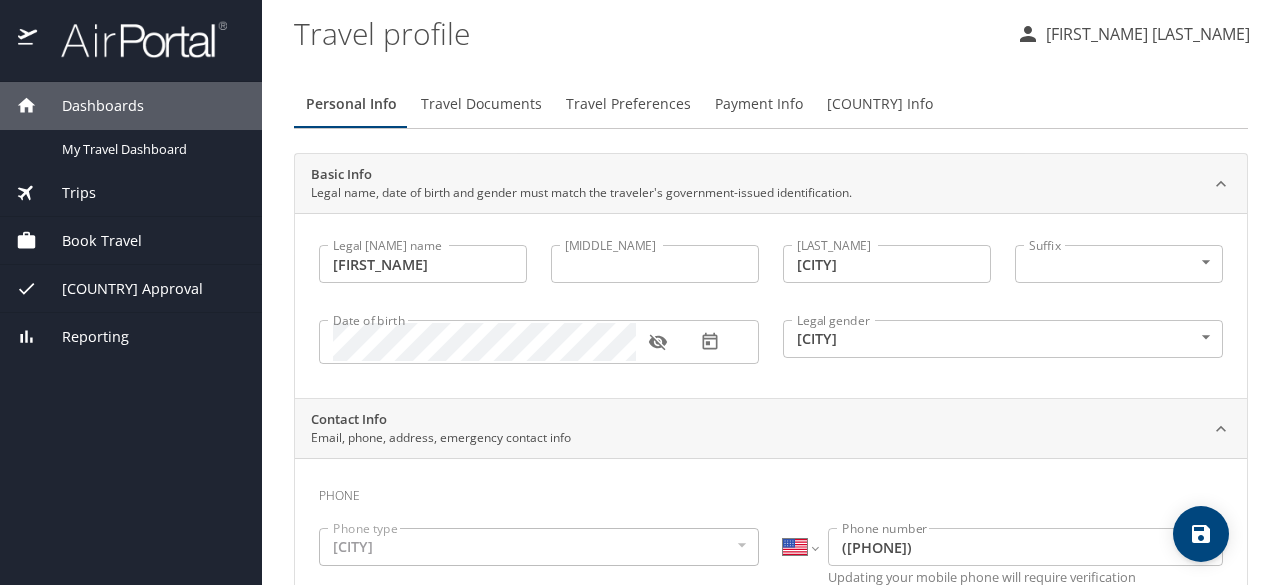 type on "[USERNAME]@[DOMAIN]" 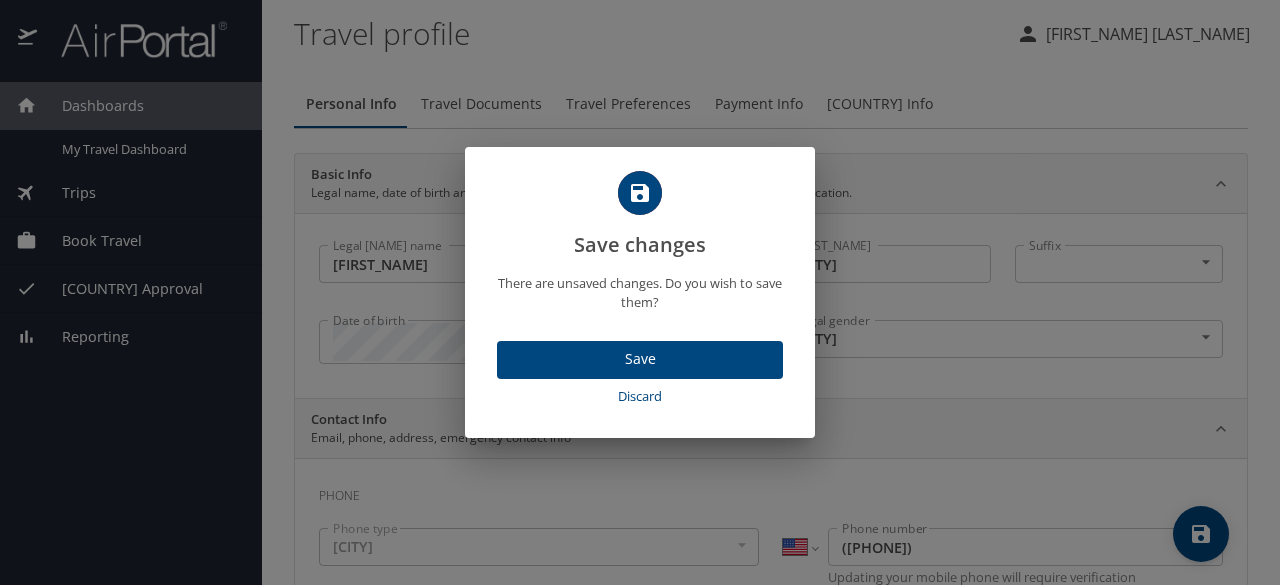click on "Save" at bounding box center (640, 359) 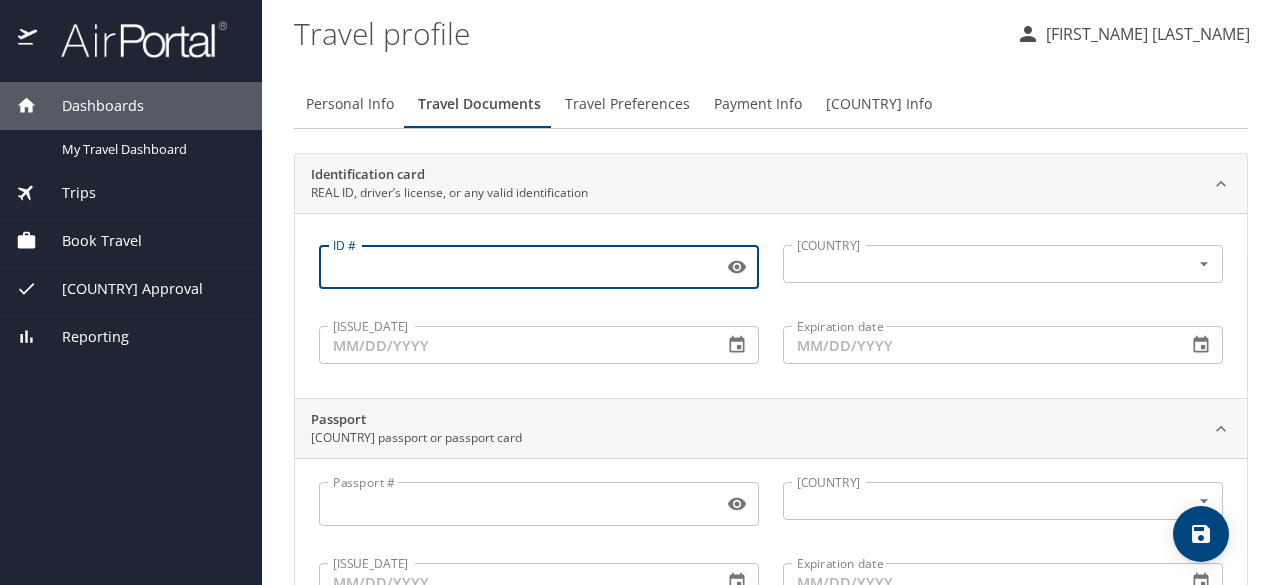 click on "ID #" at bounding box center (517, 267) 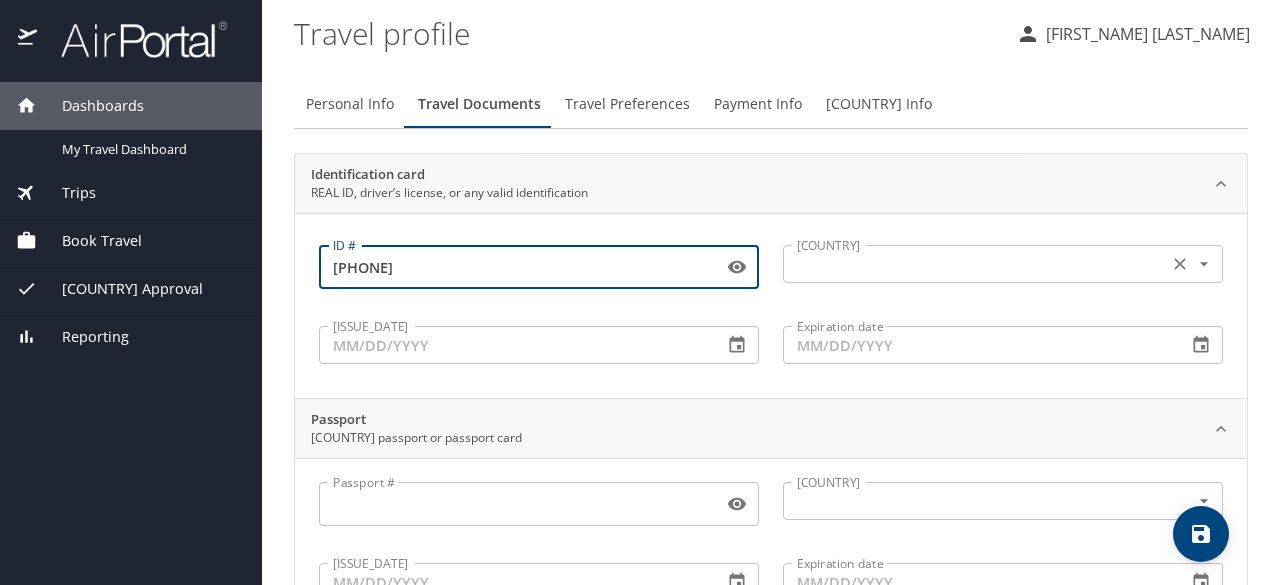 click at bounding box center (1204, 264) 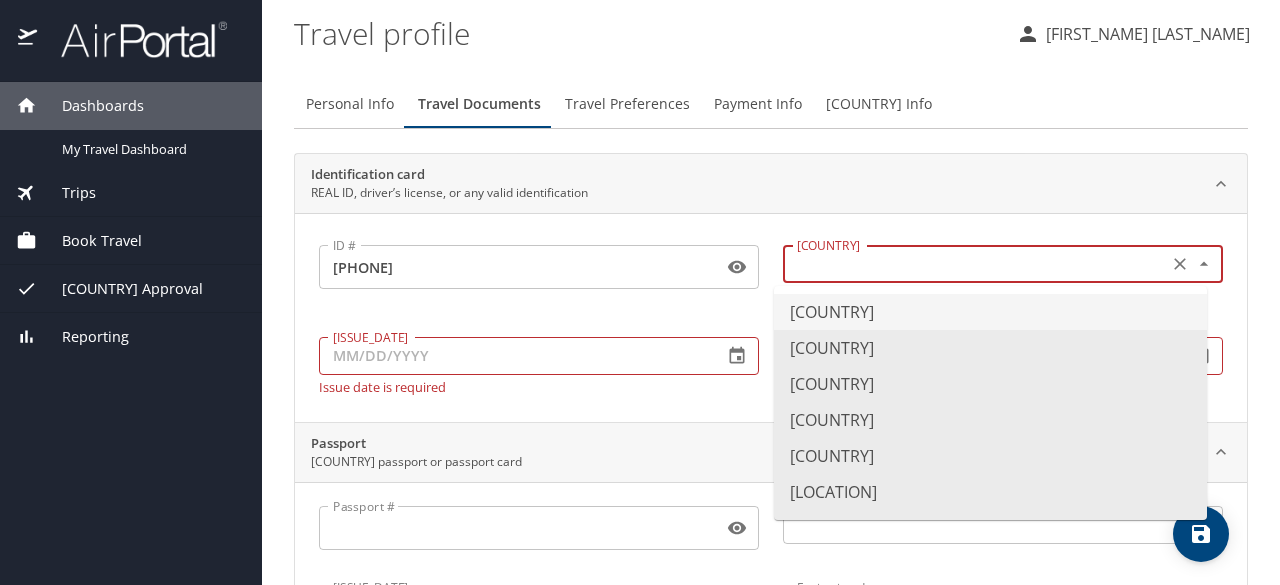click on "[COUNTRY]" at bounding box center [990, 312] 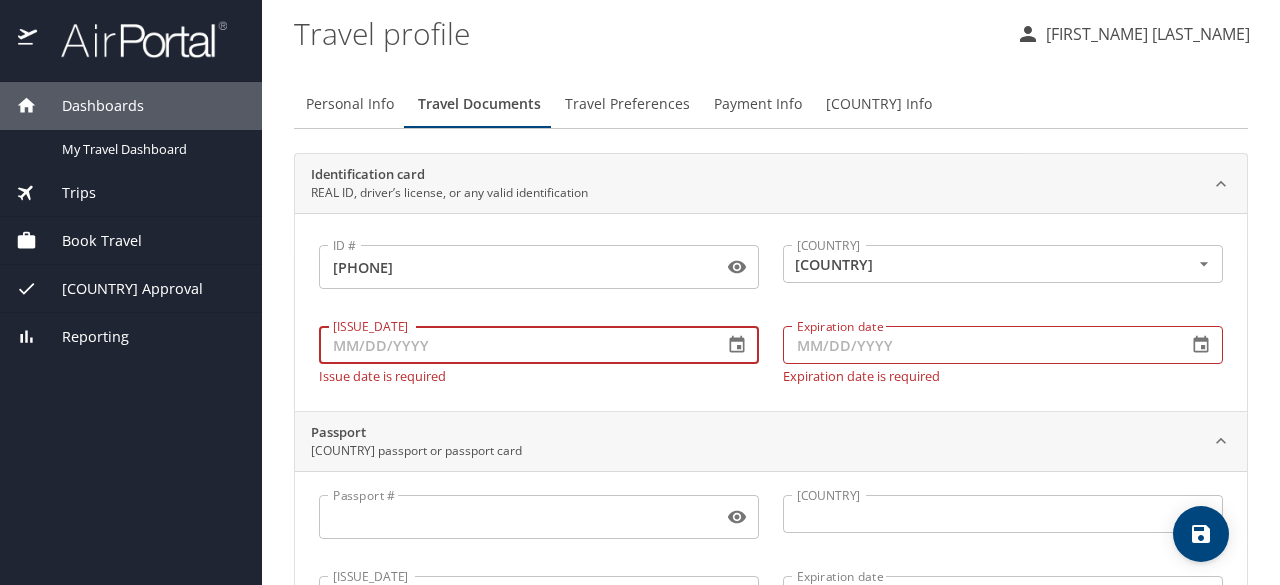 click on "[ISSUE_DATE]" at bounding box center [513, 345] 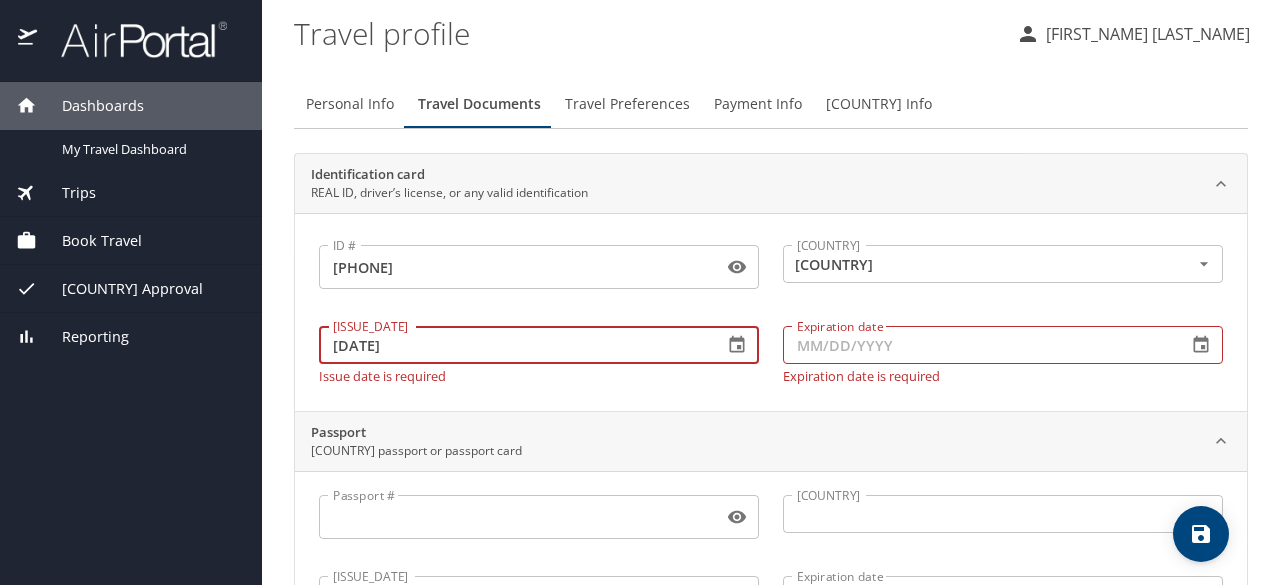 type on "[DATE]" 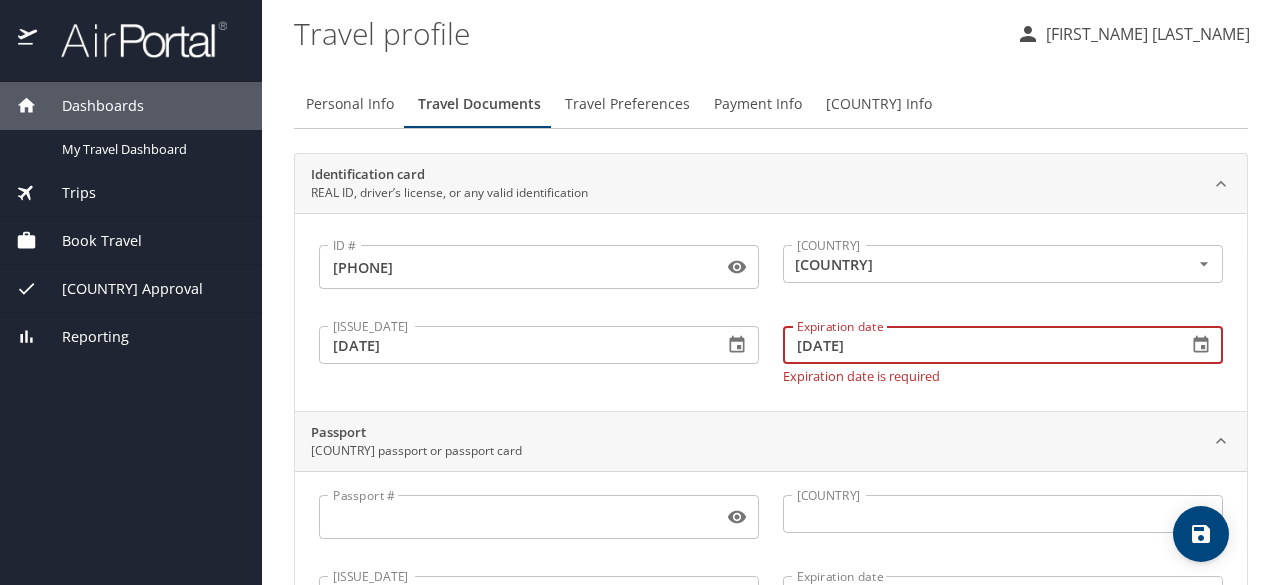 type on "[DATE]" 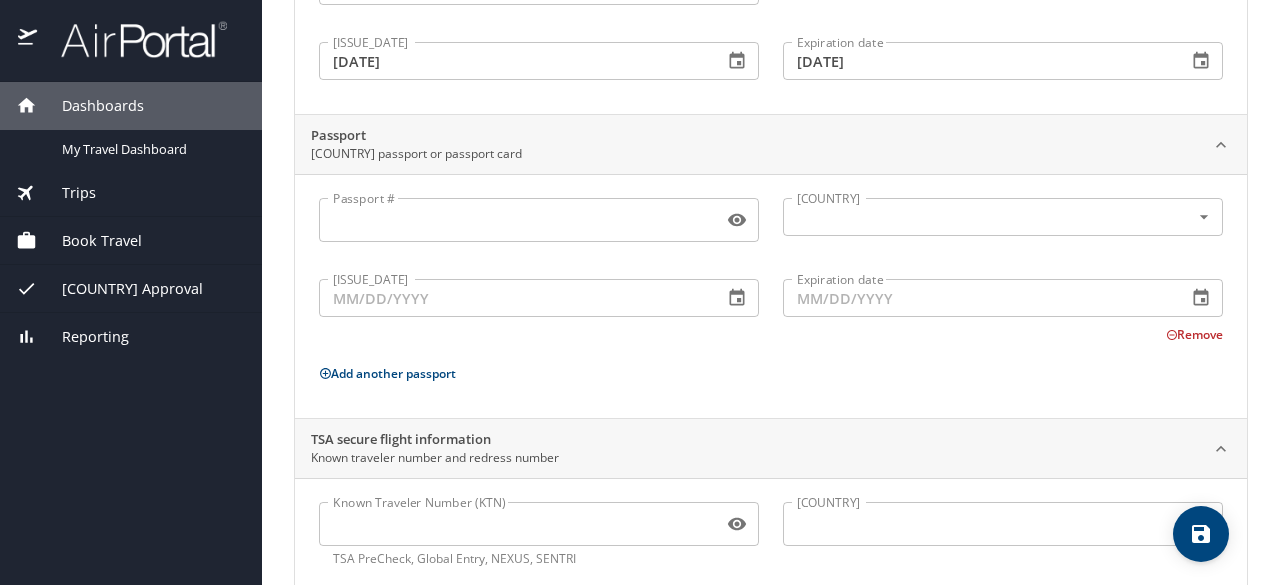 scroll, scrollTop: 325, scrollLeft: 0, axis: vertical 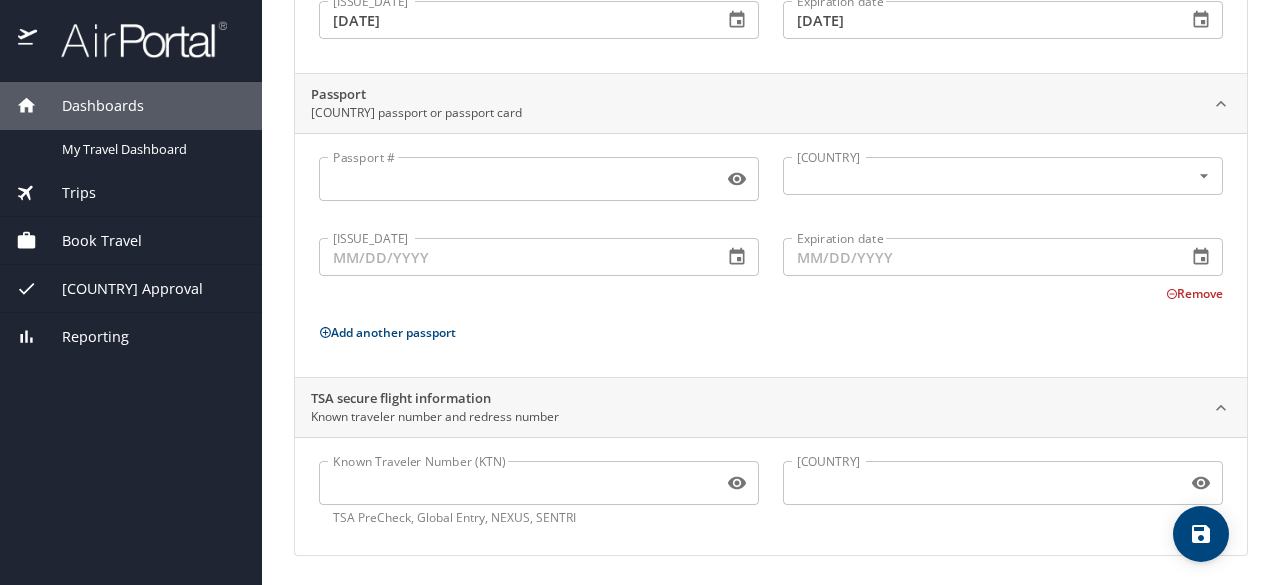 click at bounding box center [1201, 534] 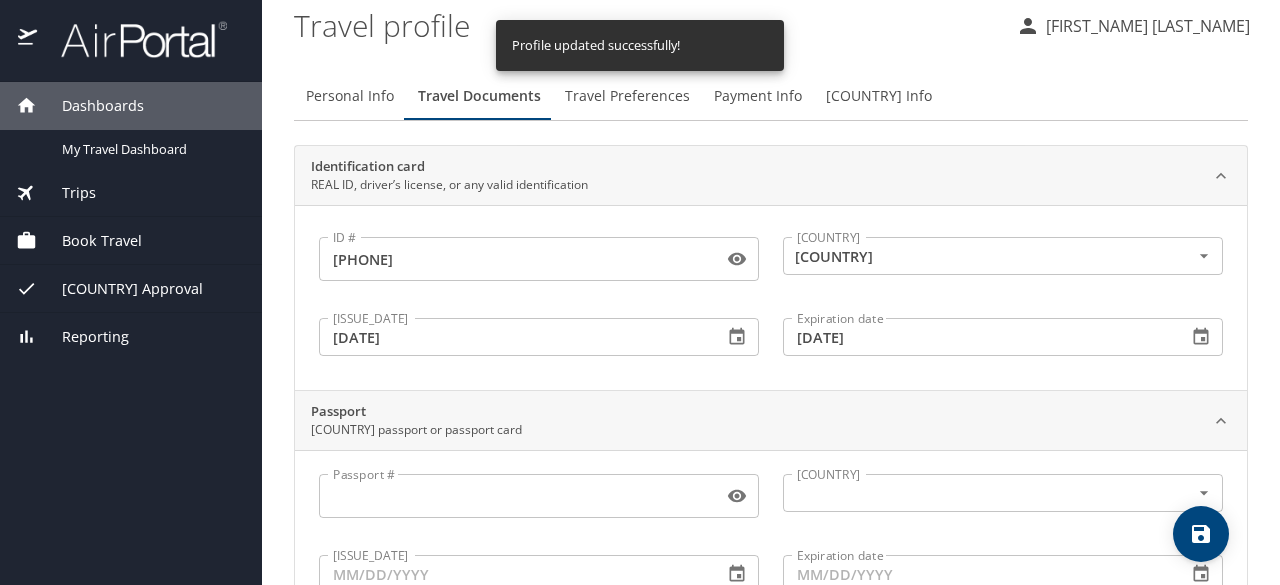 scroll, scrollTop: 0, scrollLeft: 0, axis: both 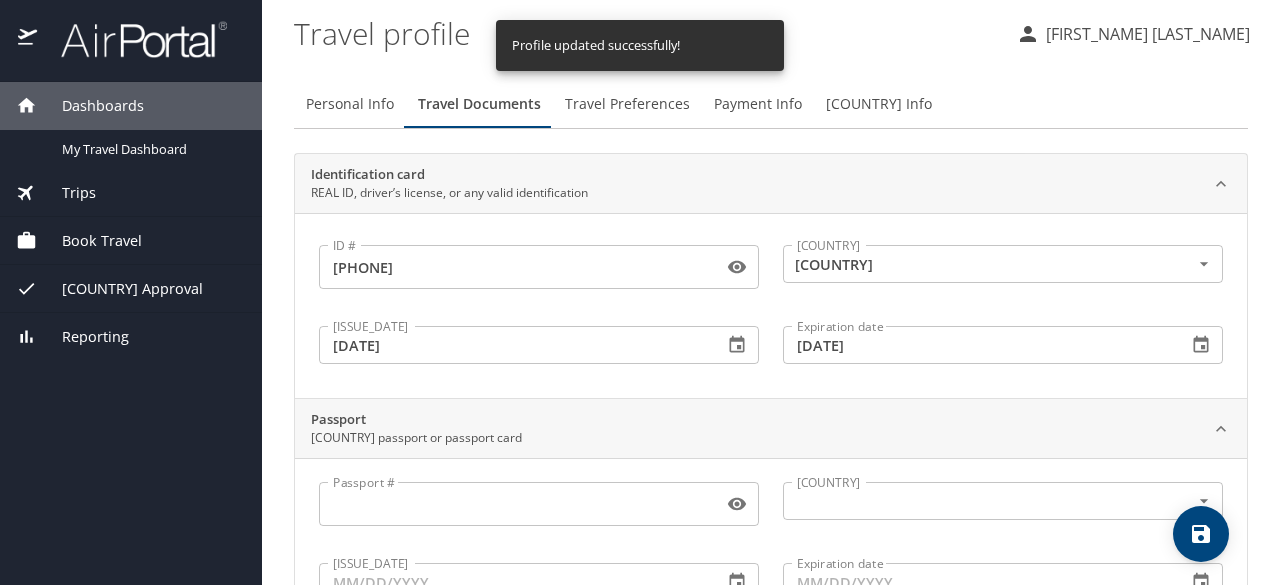 click on "Travel Preferences" at bounding box center (627, 104) 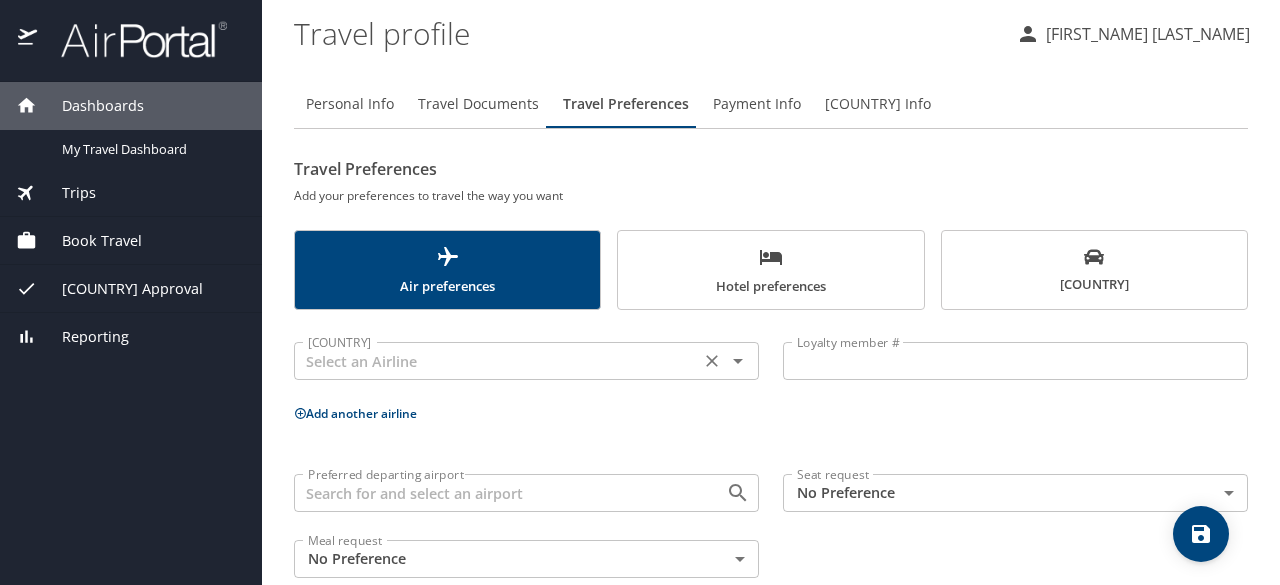 click at bounding box center (738, 361) 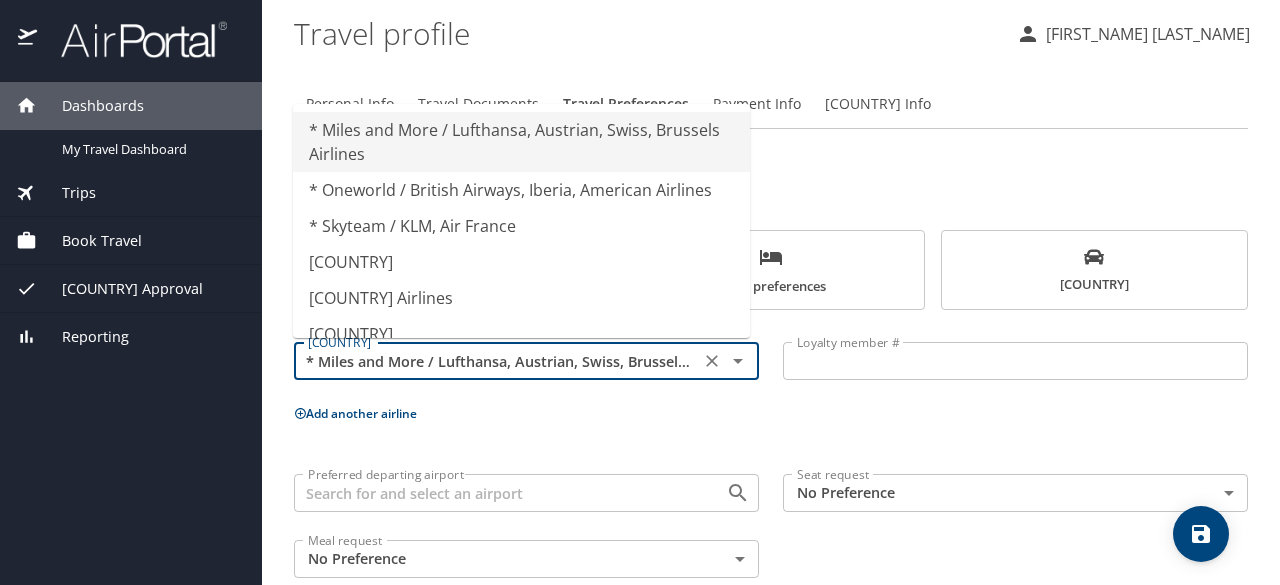 click on "Add another airline" at bounding box center (771, 413) 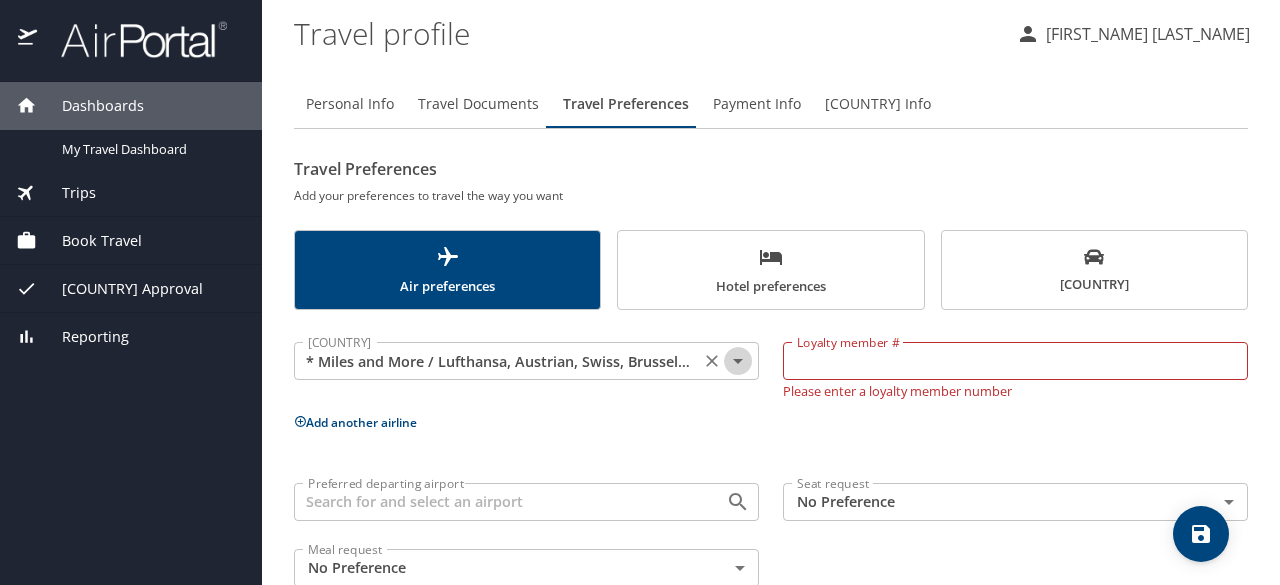 click at bounding box center [738, 361] 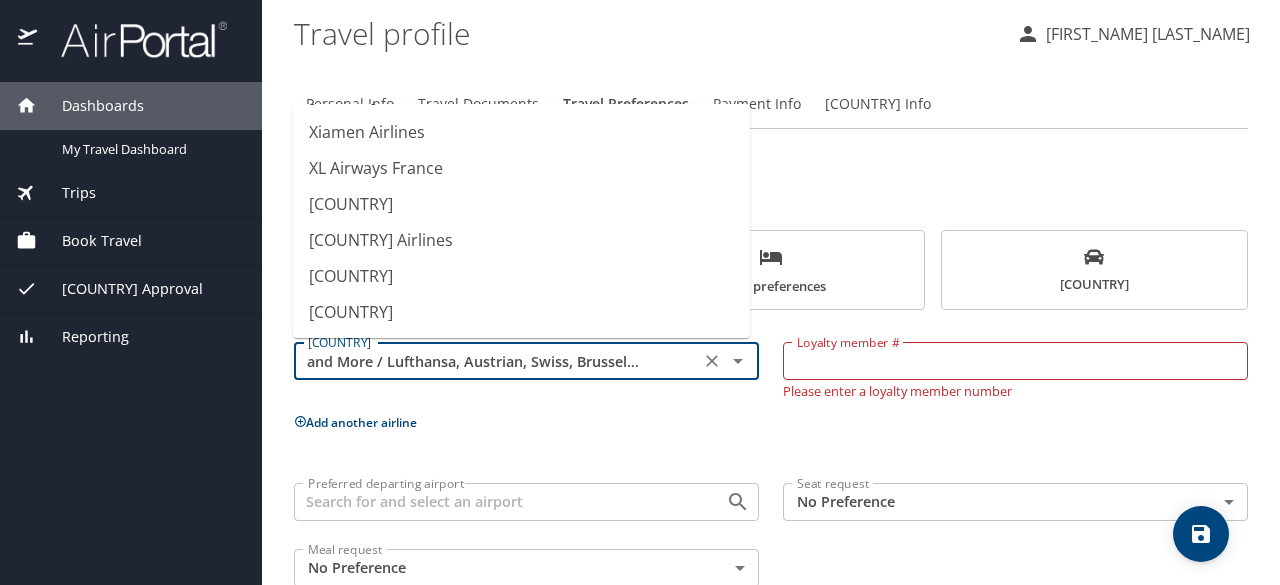 scroll, scrollTop: 0, scrollLeft: 0, axis: both 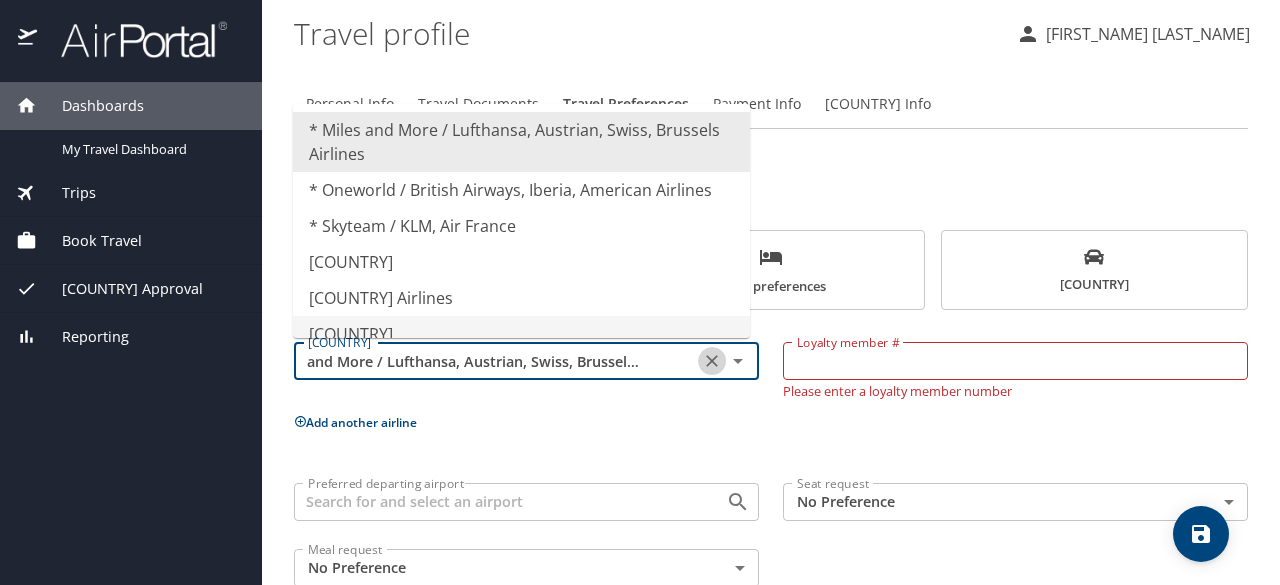 click at bounding box center [712, 361] 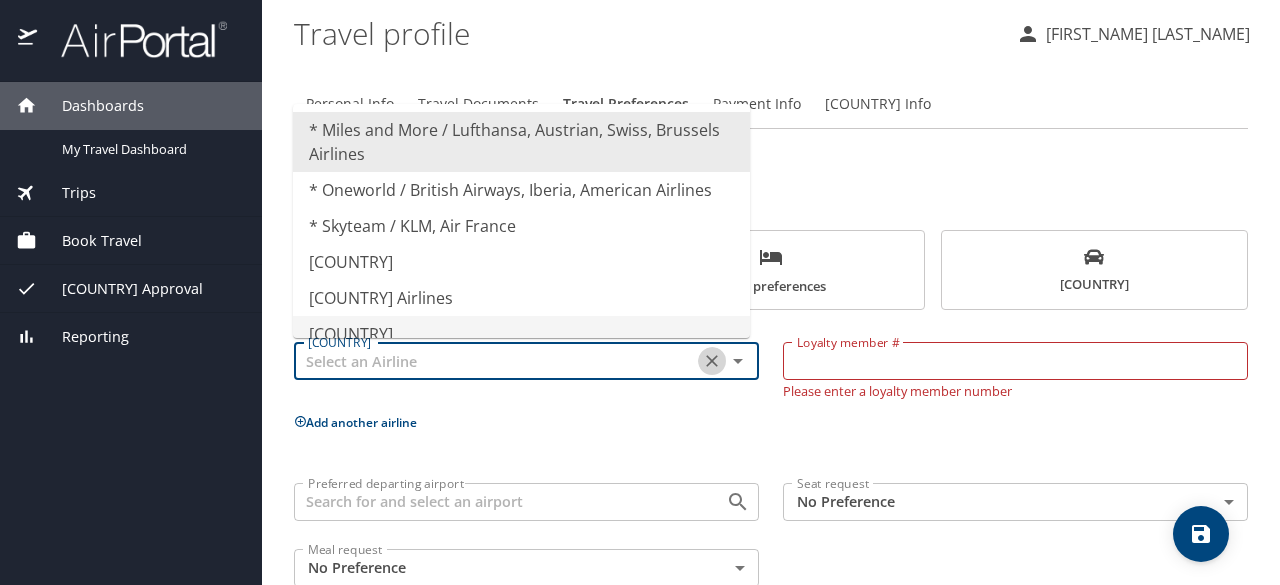 scroll, scrollTop: 0, scrollLeft: 0, axis: both 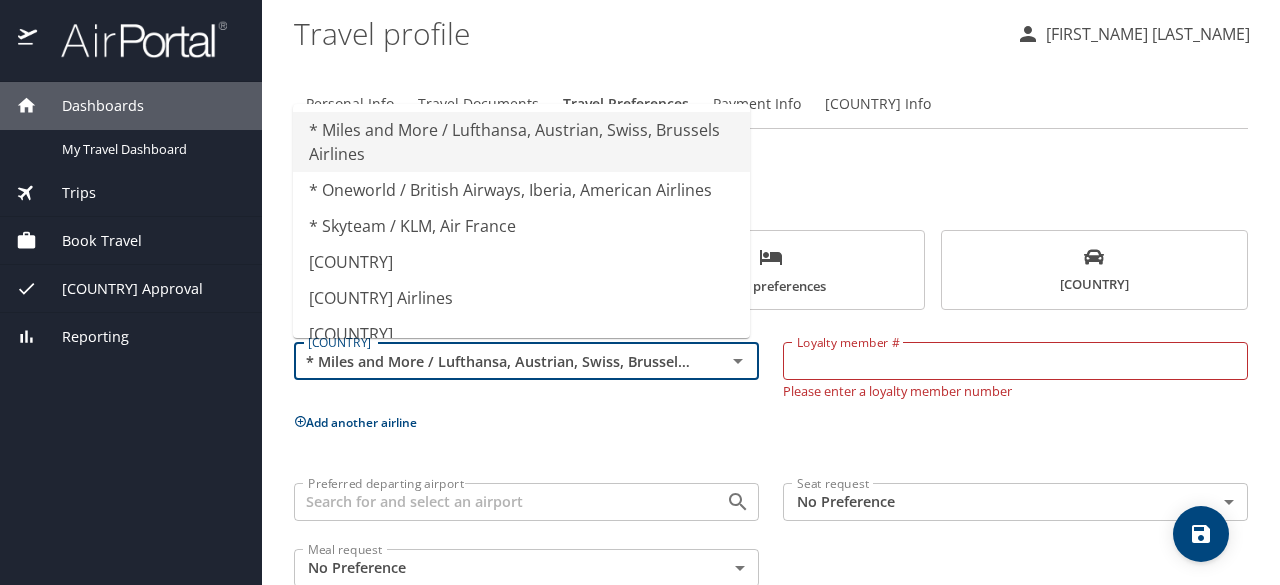click on "Add another airline" at bounding box center [771, 422] 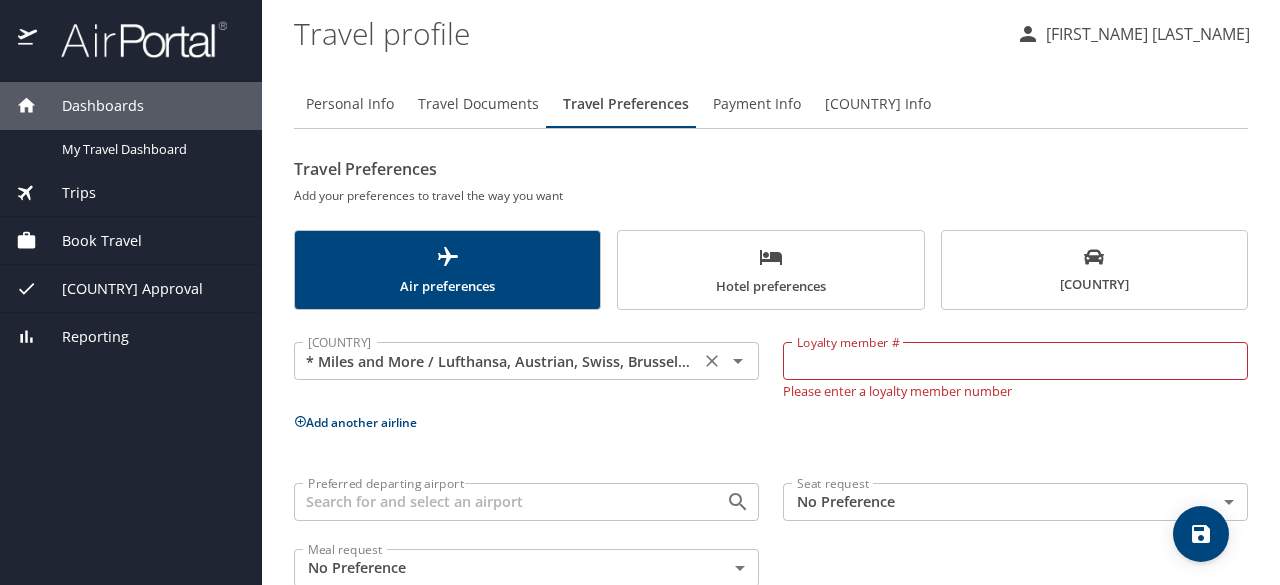 click at bounding box center (738, 361) 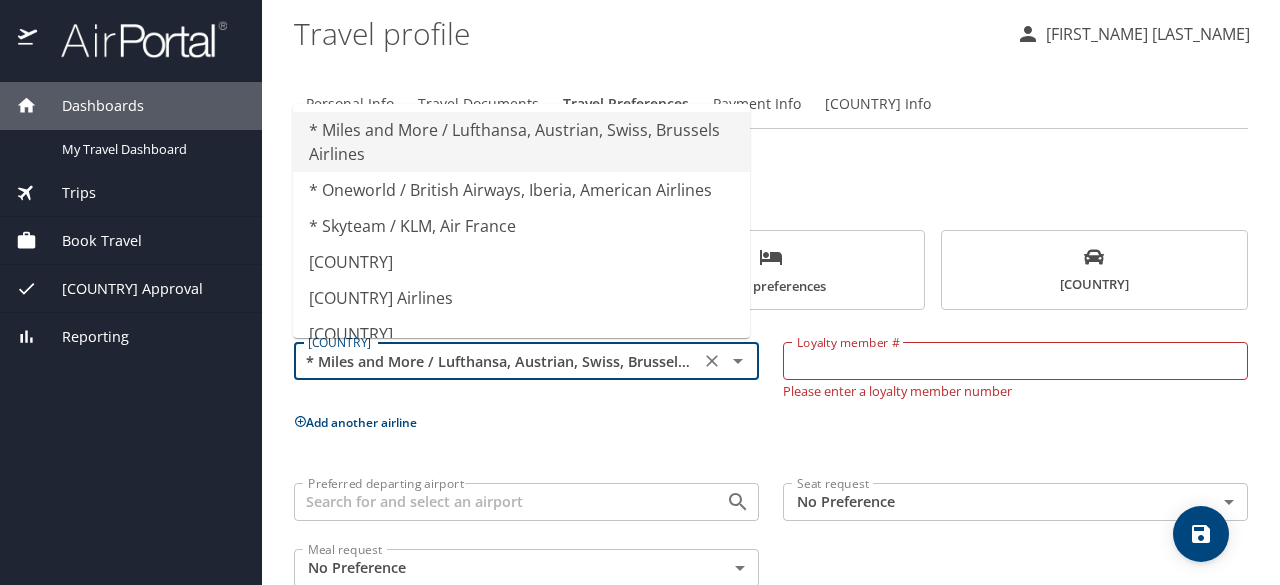 scroll, scrollTop: 0, scrollLeft: 58, axis: horizontal 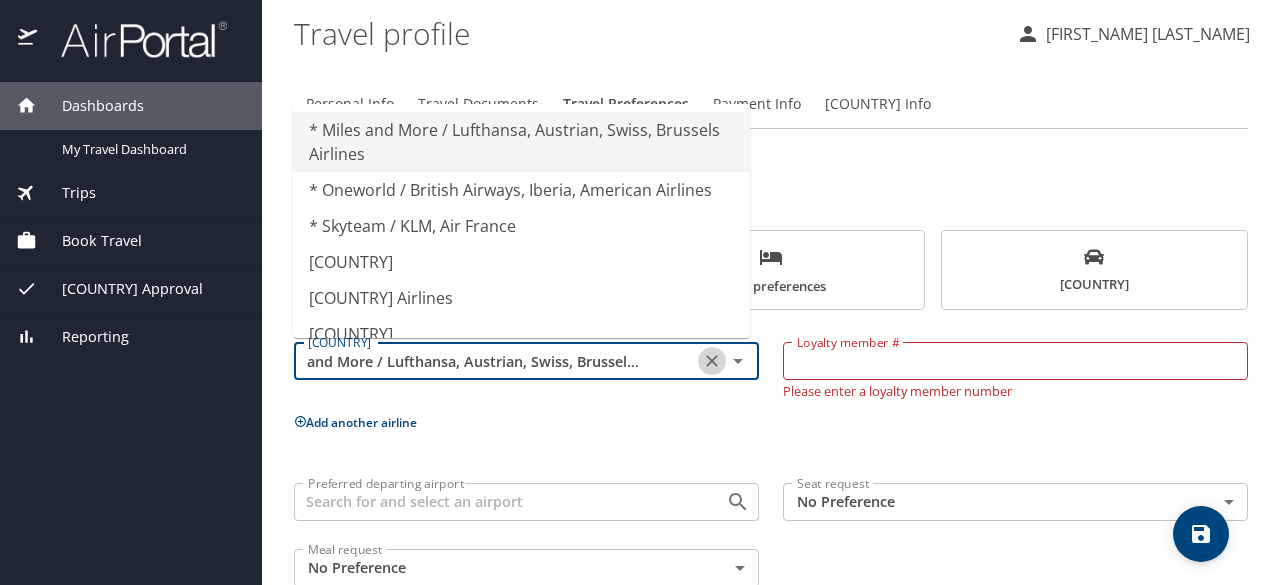click at bounding box center (712, 361) 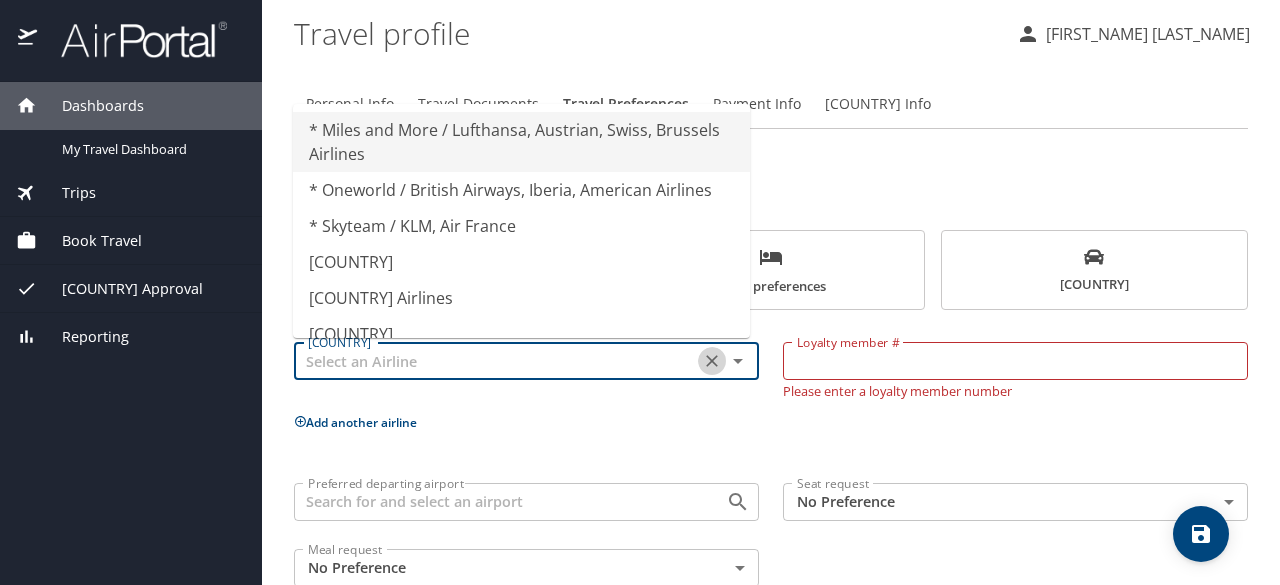 scroll, scrollTop: 0, scrollLeft: 0, axis: both 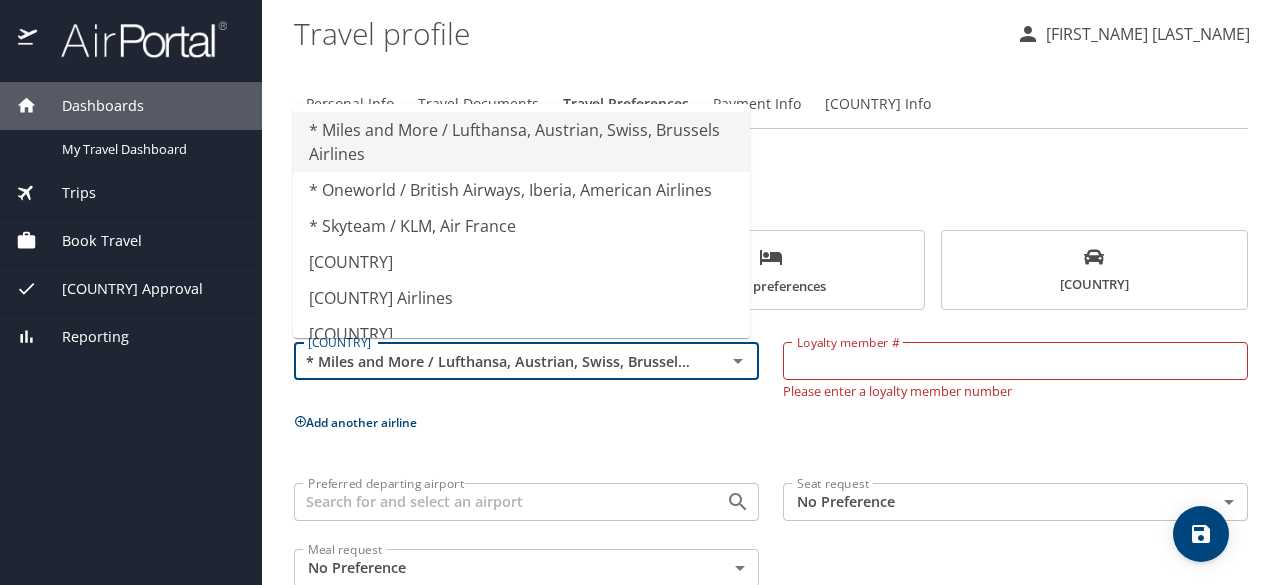 click on "Add another airline" at bounding box center (771, 422) 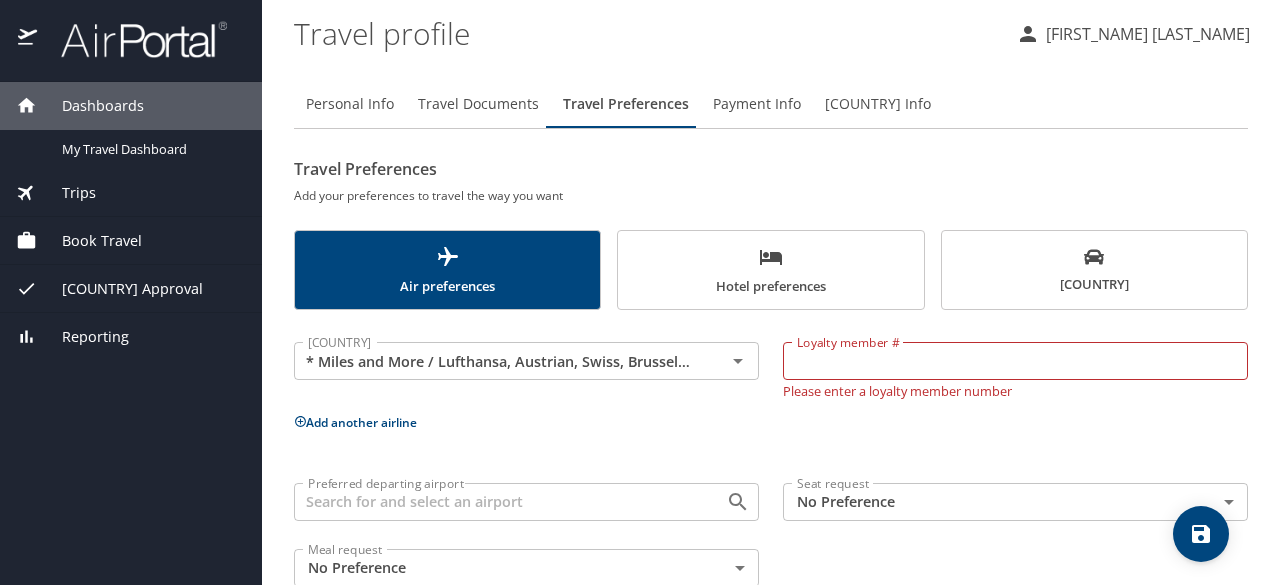 scroll, scrollTop: 44, scrollLeft: 0, axis: vertical 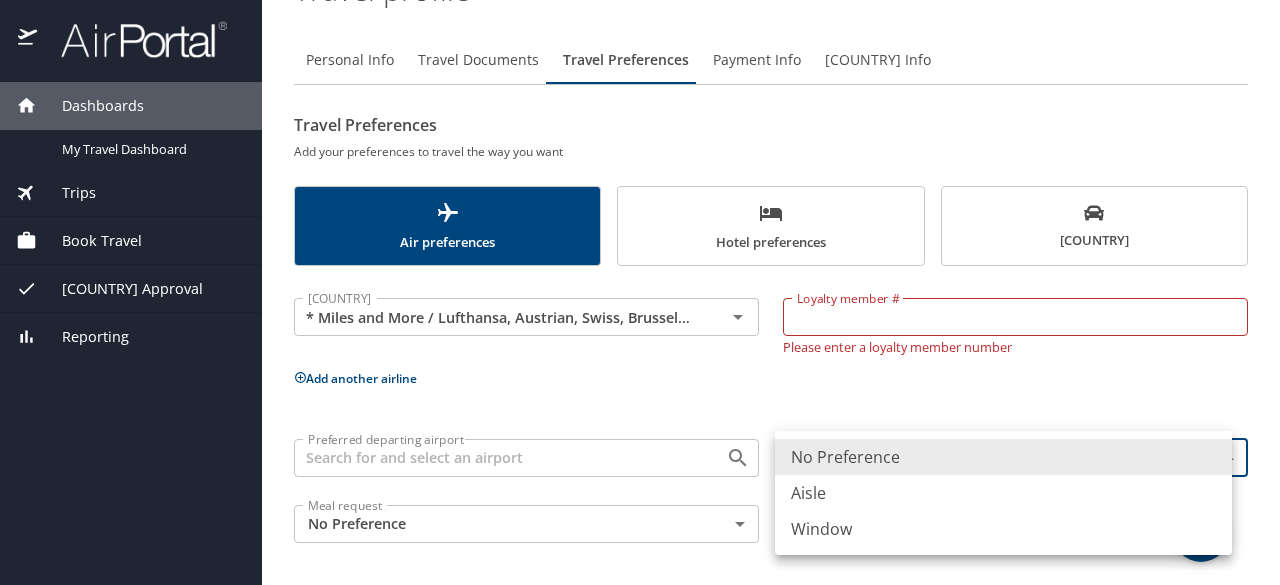click on "Air preferences Hotel preferences Car preferences Airline * Miles and More / Lufthansa, Austrian, Swiss, Brussels Airlines Airline   Loyalty member # Loyalty member # Please enter a loyalty member number  Add another airline Preferred departing airport Preferred departing airport   Seat request No Preference NotApplicable Seat request   Meal request No Preference NotApplicable Meal request My settings Travel agency contacts View travel profile Give feedback Sign out No Preference Aisle Window" at bounding box center [640, 292] 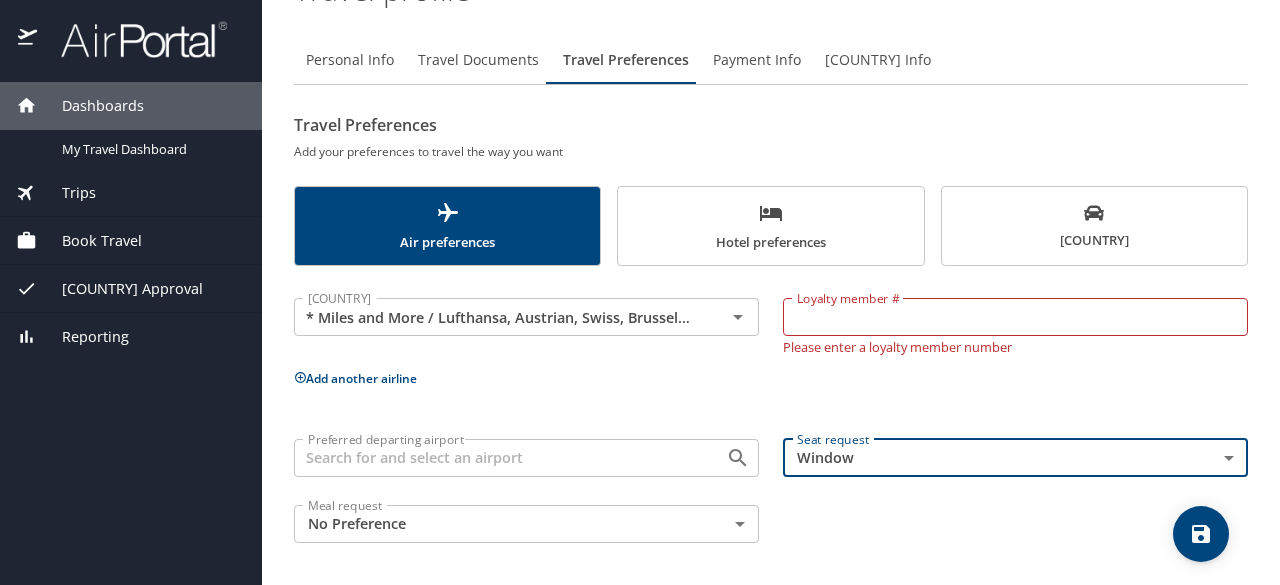 click on "Dashboards My Travel Dashboard Trips Current / Future Trips Past Trips Trips Missing Hotel Book Travel Request Agent Booking Approval Request (Beta) Book/Manage Online Trips Travel Approval Pending Trip Approvals Approved Trips Canceled Trips Approvals (Beta) Reporting Travel profile [FIRST] [LAST] Personal Info Travel Documents Travel Preferences Payment Info Company Info Travel Preferences Add your preferences to travel the way you want Air preferences Hotel preferences Car preferences Airline * Miles and More / Lufthansa, Austrian, Swiss, Brussels Airlines Airline   Loyalty member # Loyalty member # Please enter a loyalty member number  Add another airline Preferred departing airport Preferred departing airport   Seat request Window Window Seat request   Meal request No Preference NotApplicable Meal request My settings Travel agency contacts View travel profile Give feedback Sign out" at bounding box center [640, 292] 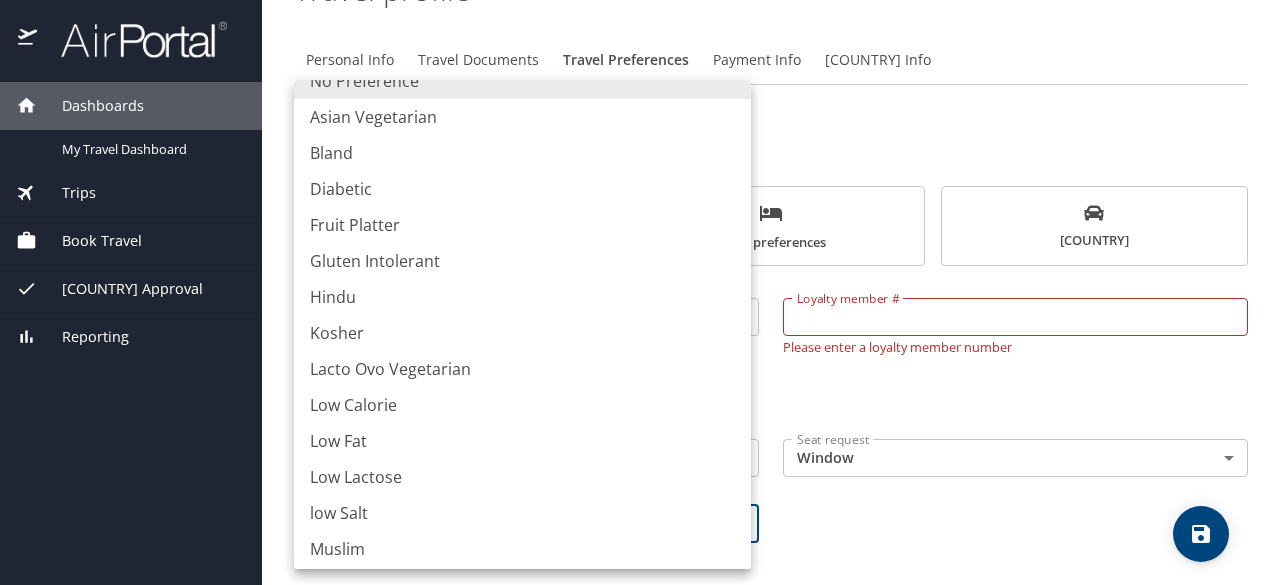 scroll, scrollTop: 0, scrollLeft: 0, axis: both 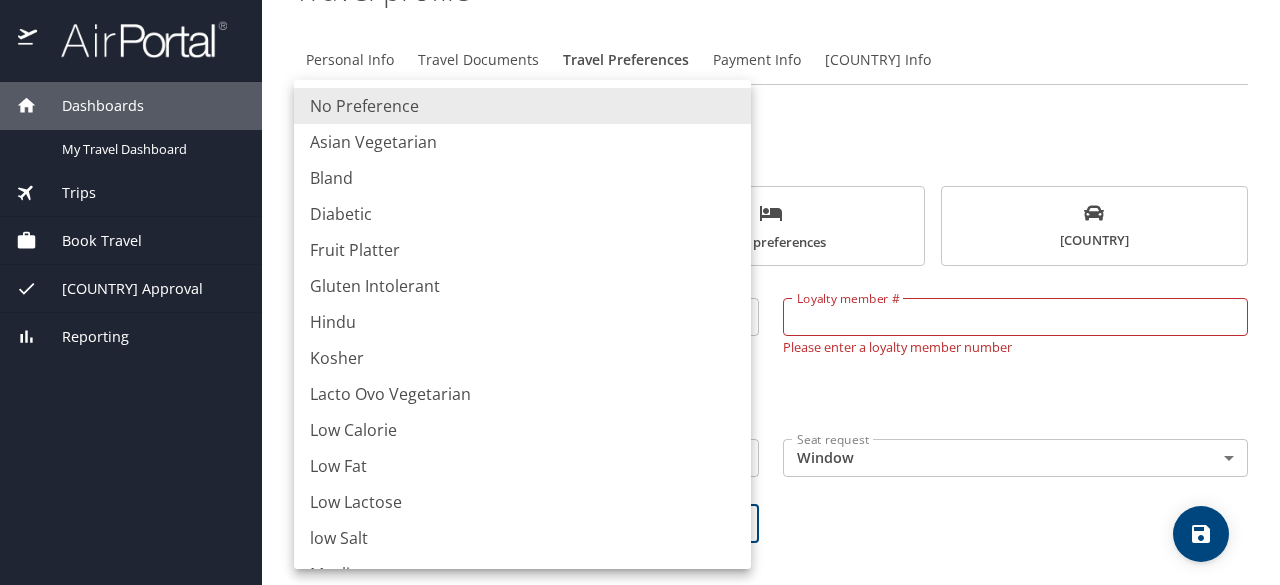 click on "No Preference" at bounding box center (522, 106) 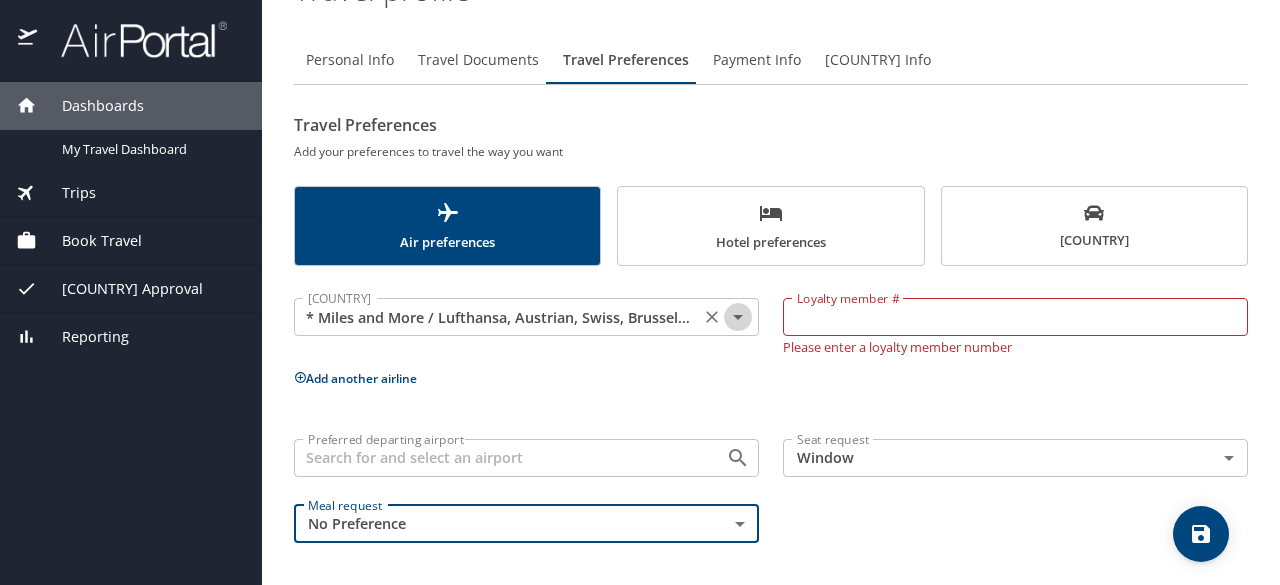 click at bounding box center (738, 317) 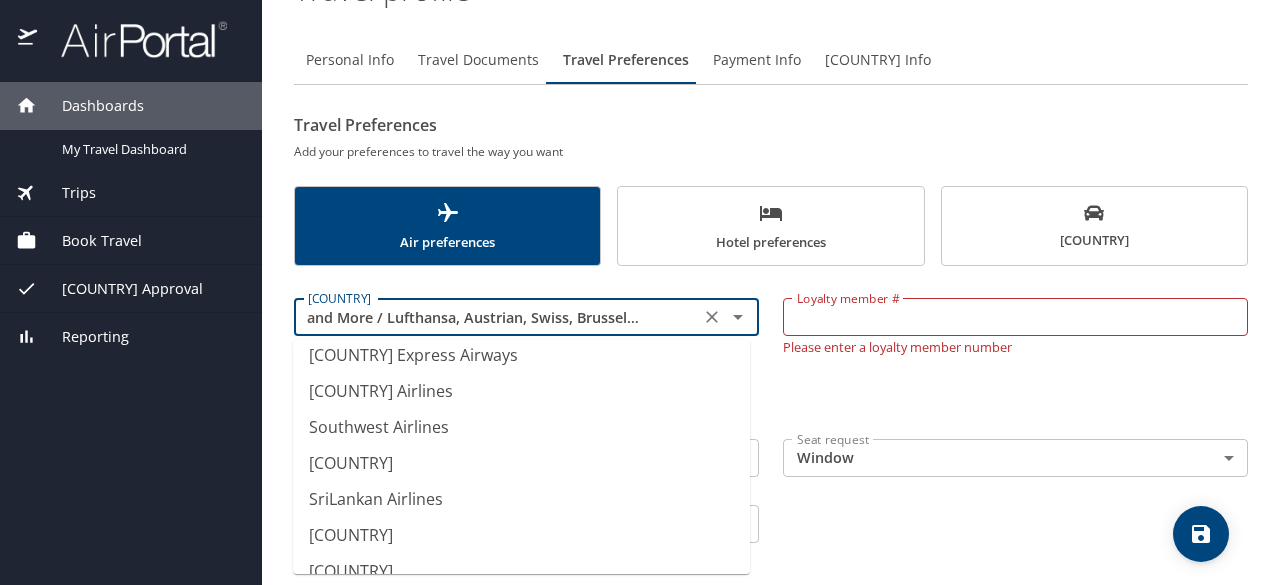 scroll, scrollTop: 13476, scrollLeft: 0, axis: vertical 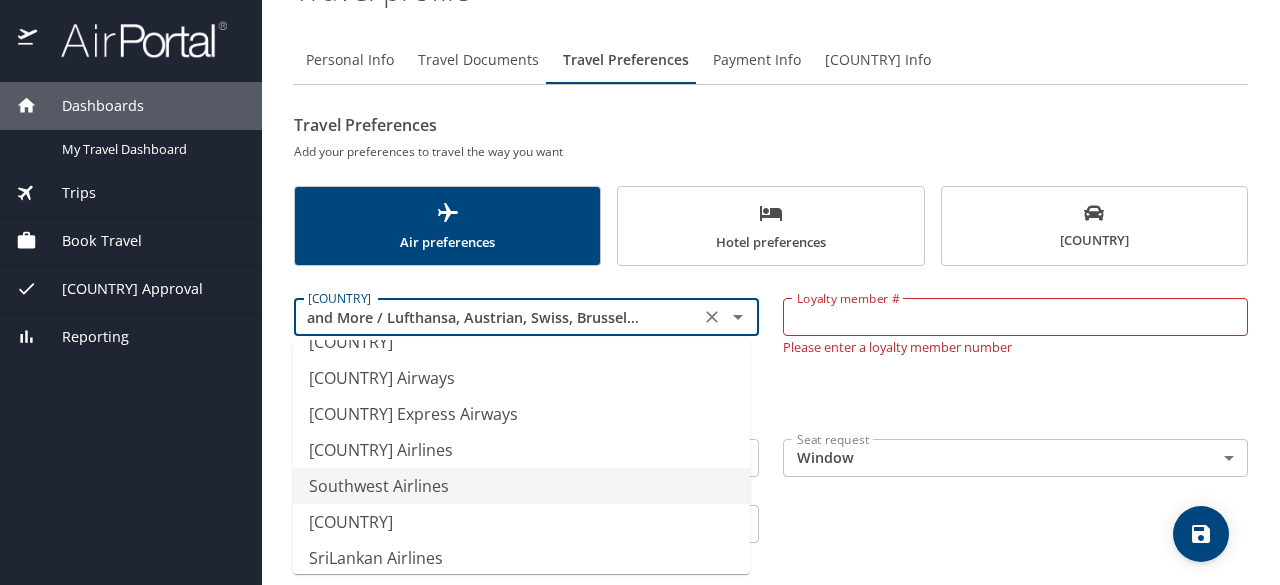 click on "Southwest Airlines" at bounding box center [521, 486] 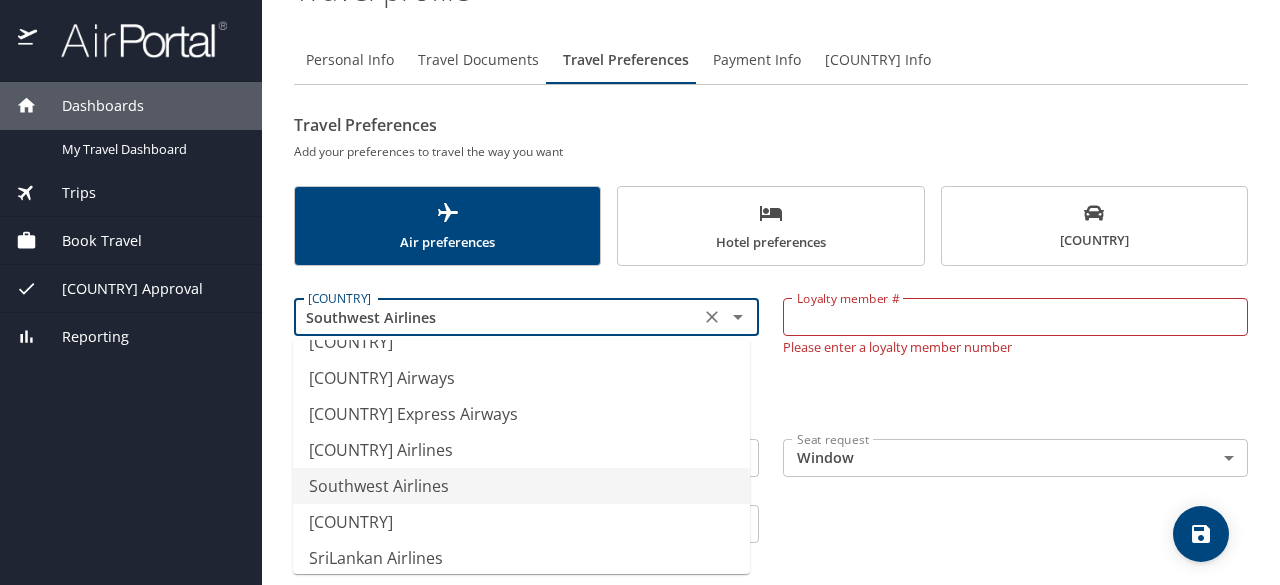 scroll, scrollTop: 0, scrollLeft: 0, axis: both 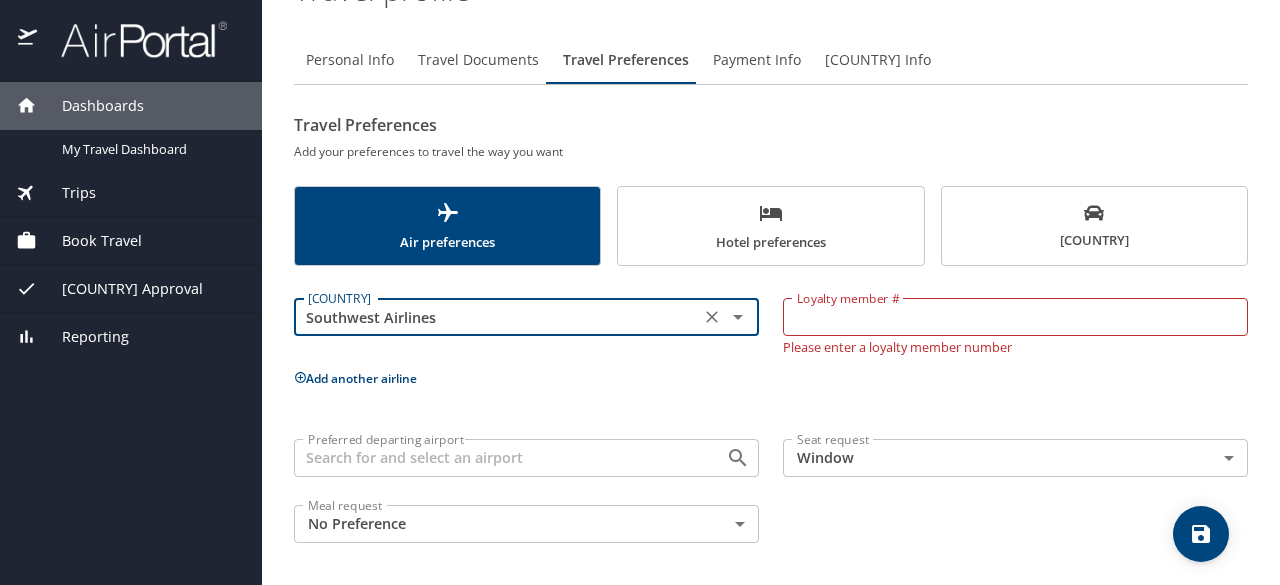 click on "Loyalty member #" at bounding box center (1015, 317) 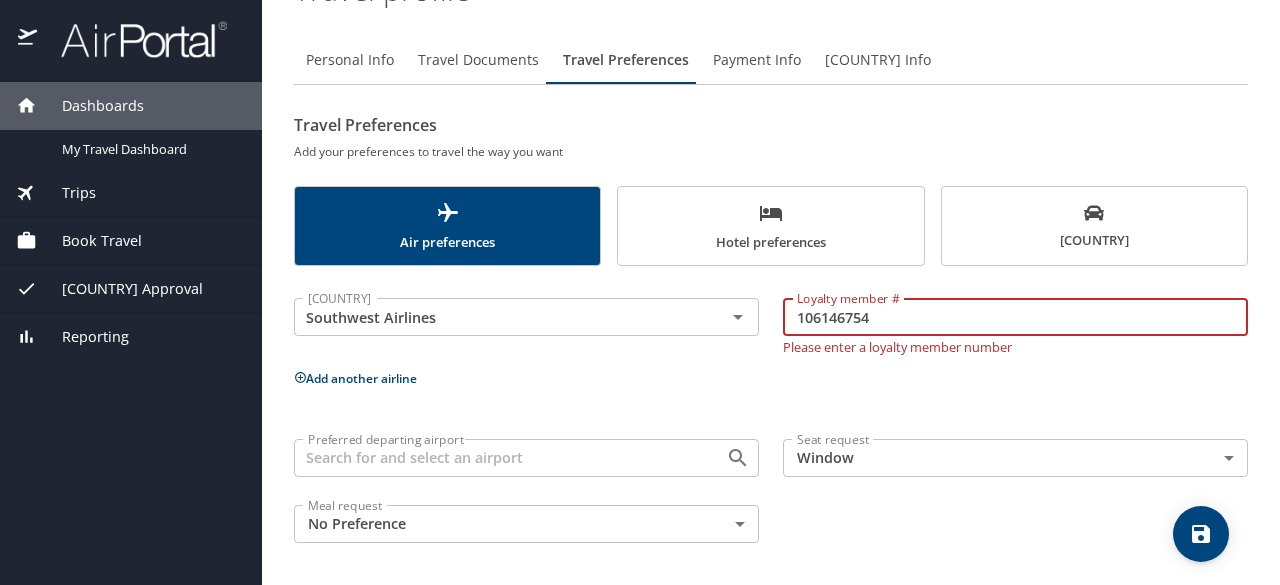 type on "106146754" 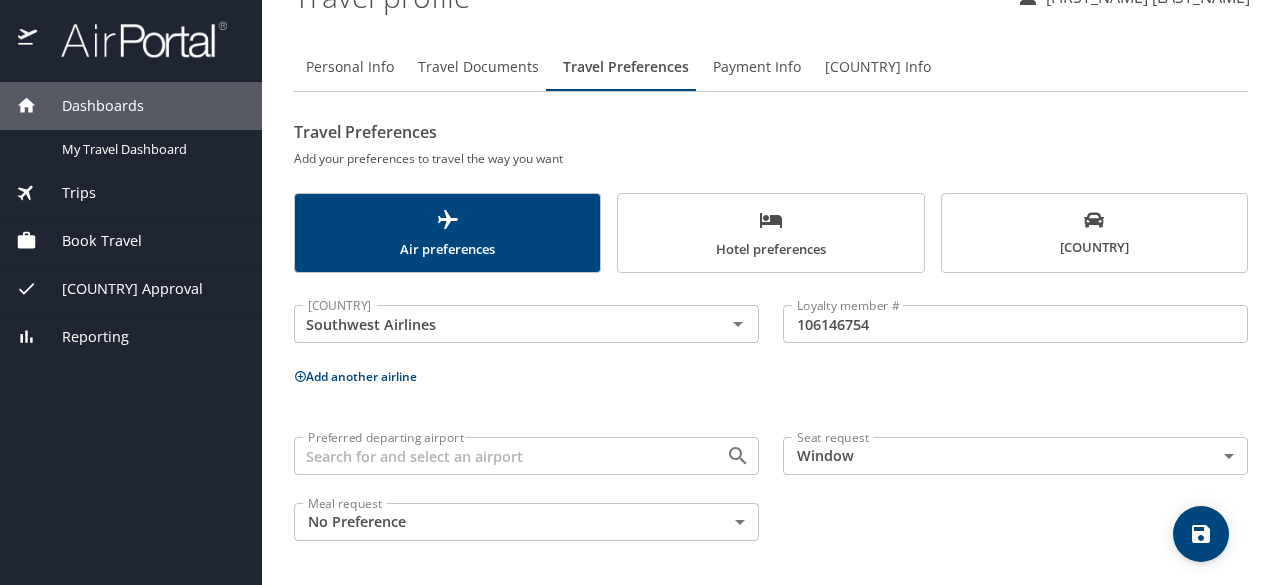 scroll, scrollTop: 35, scrollLeft: 0, axis: vertical 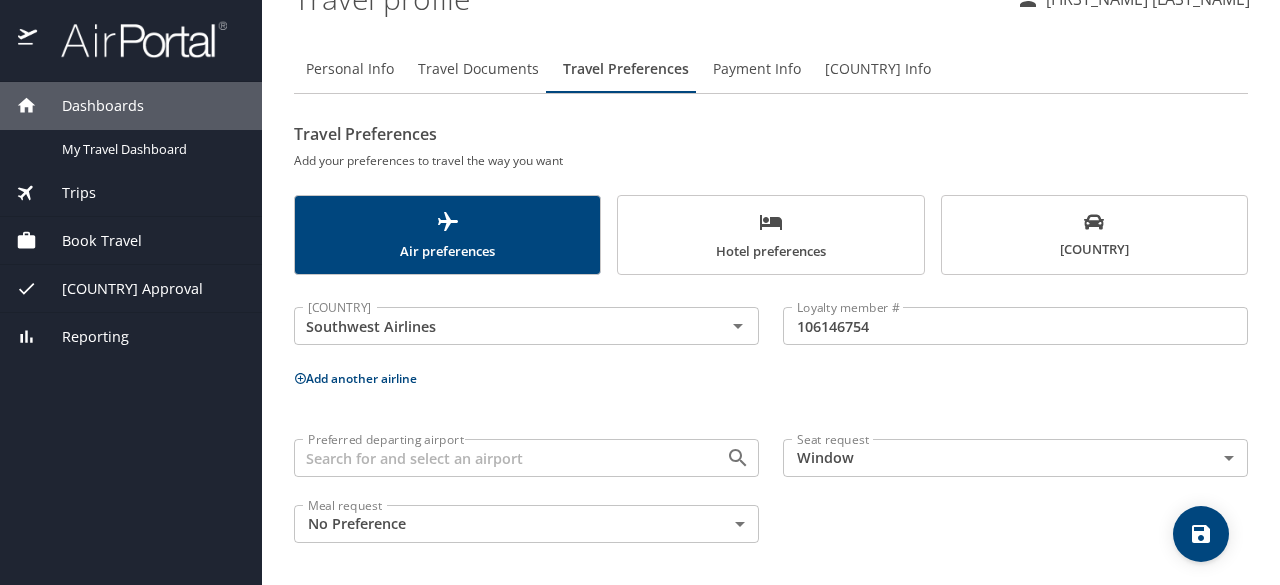 click on "Airline Southwest Airlines Airline   Loyalty member # 106146754 Loyalty member #  Add another airline Preferred departing airport Preferred departing airport   Seat request Window Window Seat request   Meal request No Preference NotApplicable Meal request" at bounding box center (771, 421) 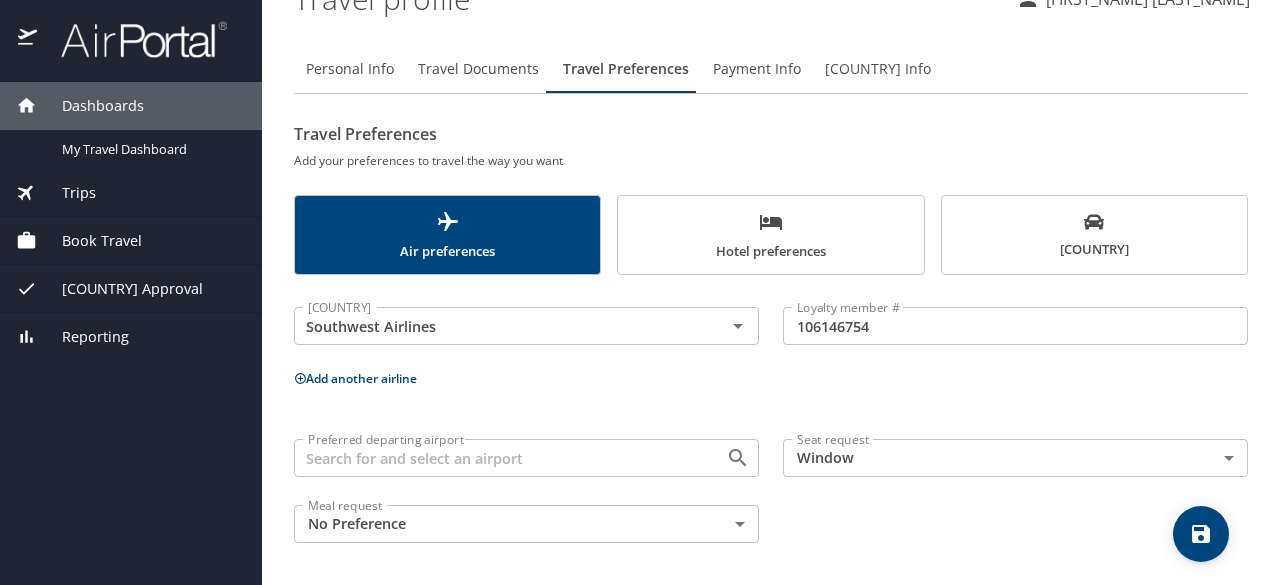 click at bounding box center (1201, 534) 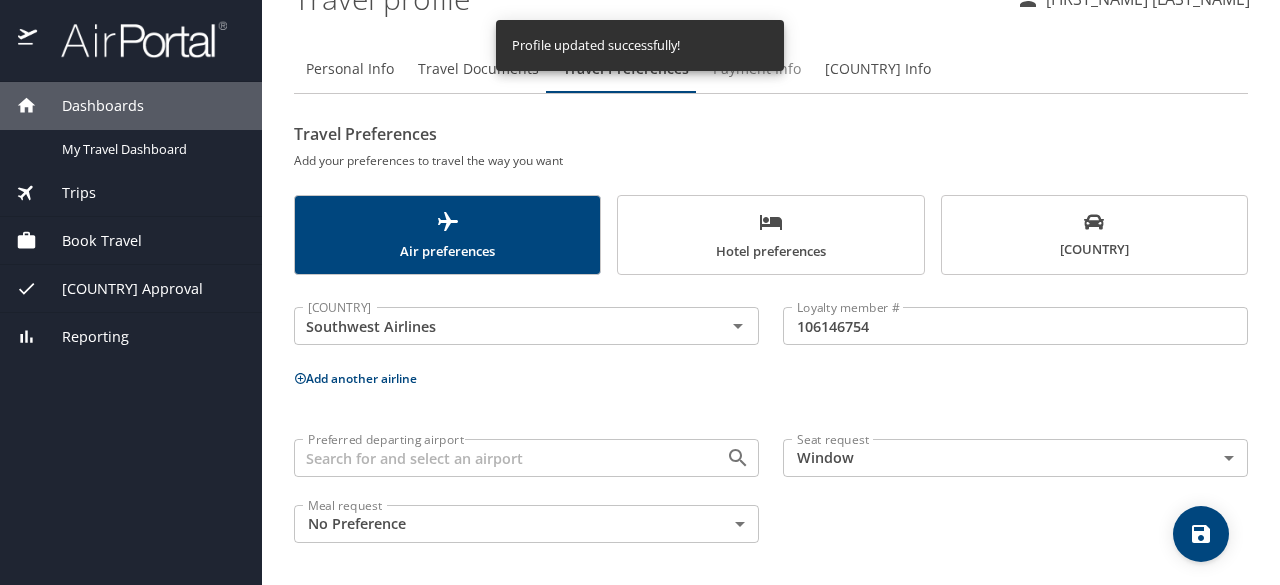 click on "Payment Info" at bounding box center [757, 69] 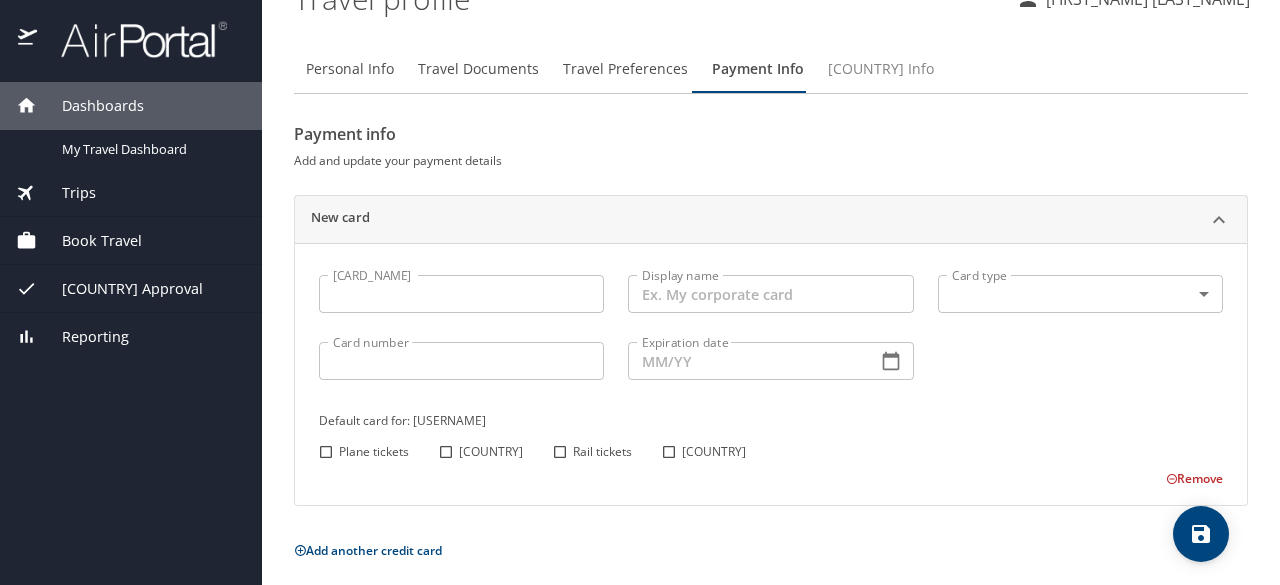 click on "[COUNTRY] Info" at bounding box center [881, 69] 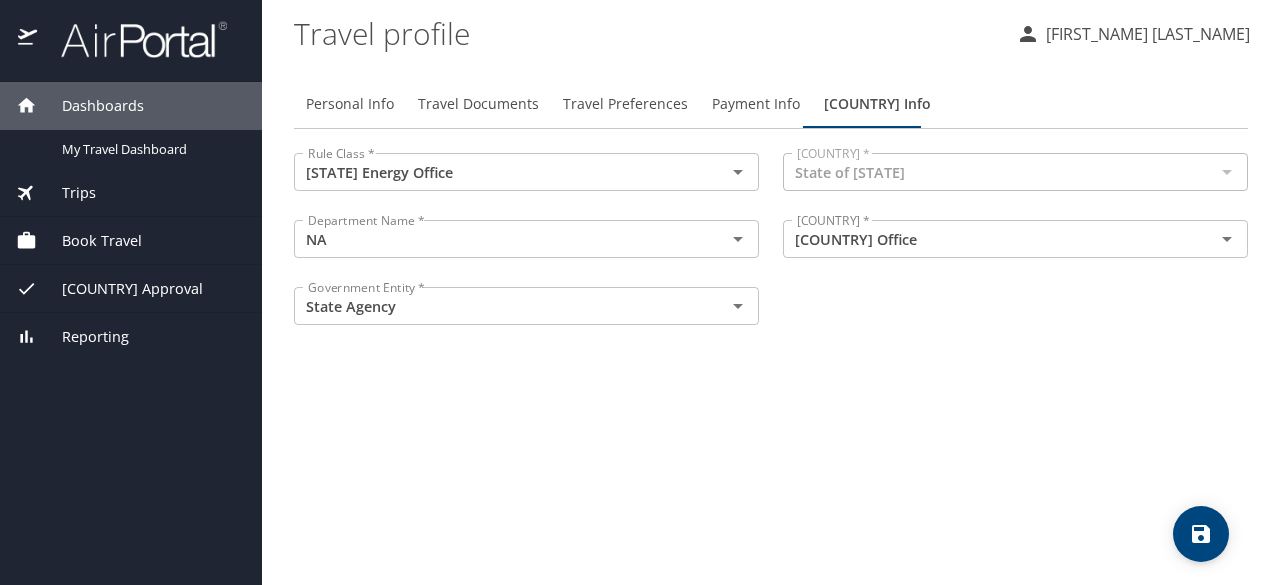 click at bounding box center (1201, 534) 